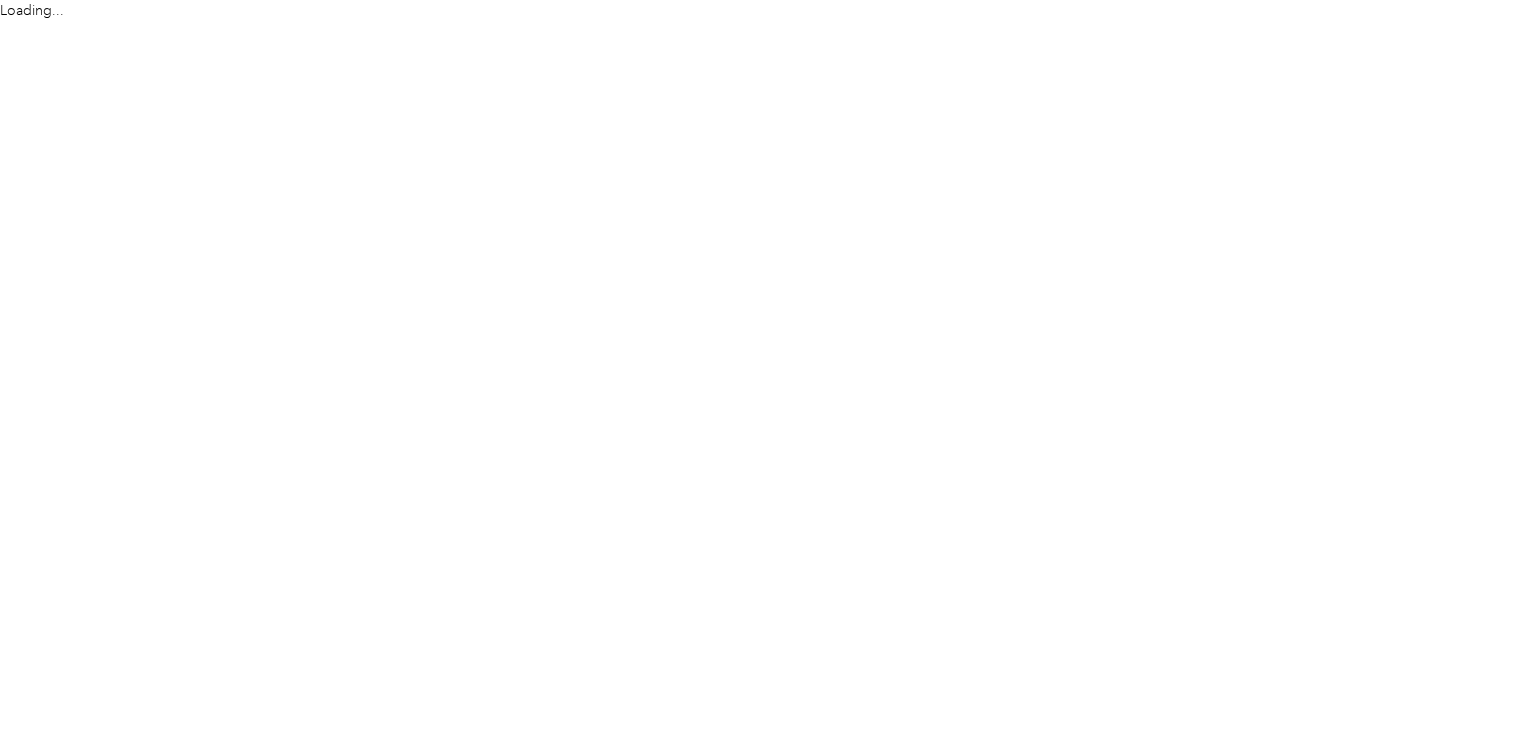 scroll, scrollTop: 0, scrollLeft: 0, axis: both 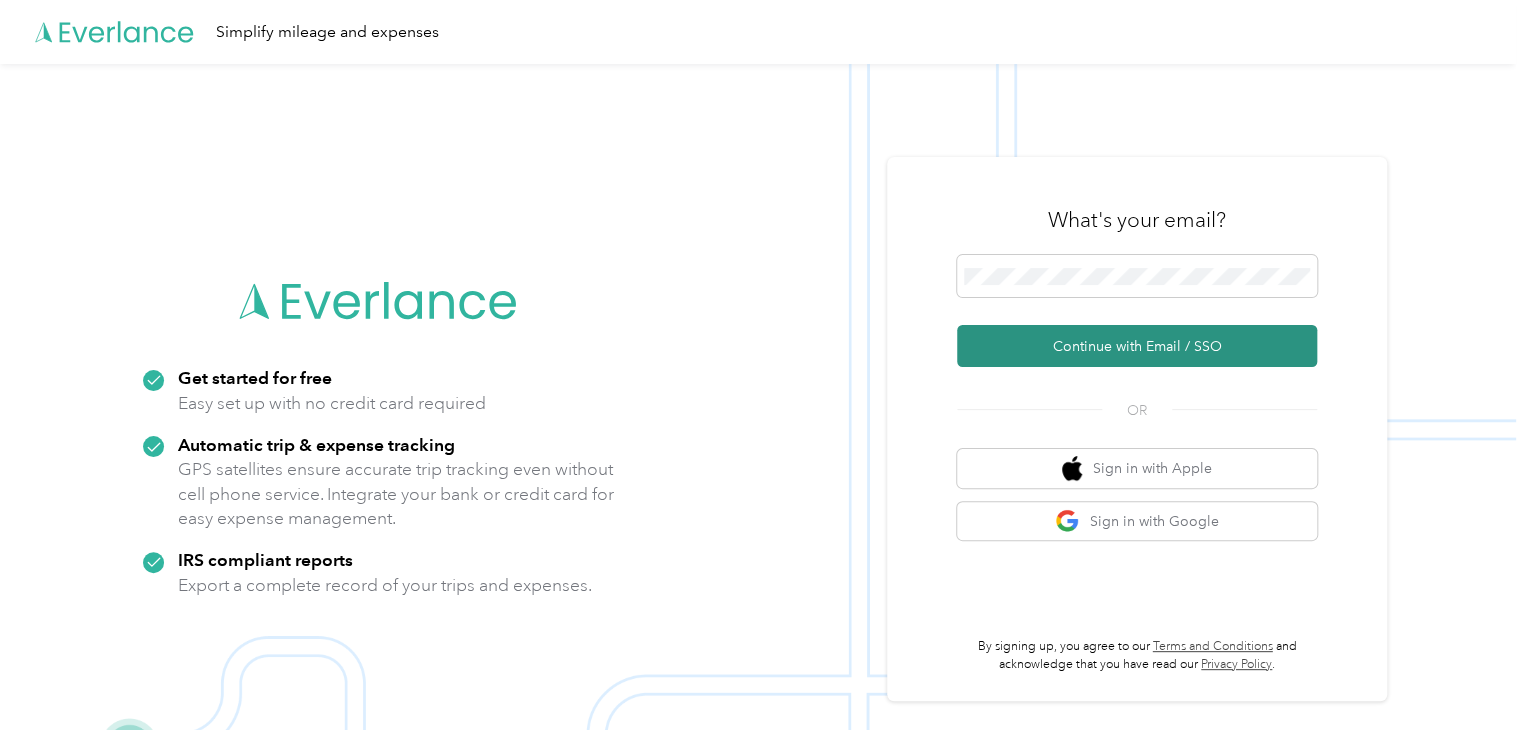 click on "Continue with Email / SSO" at bounding box center [1137, 346] 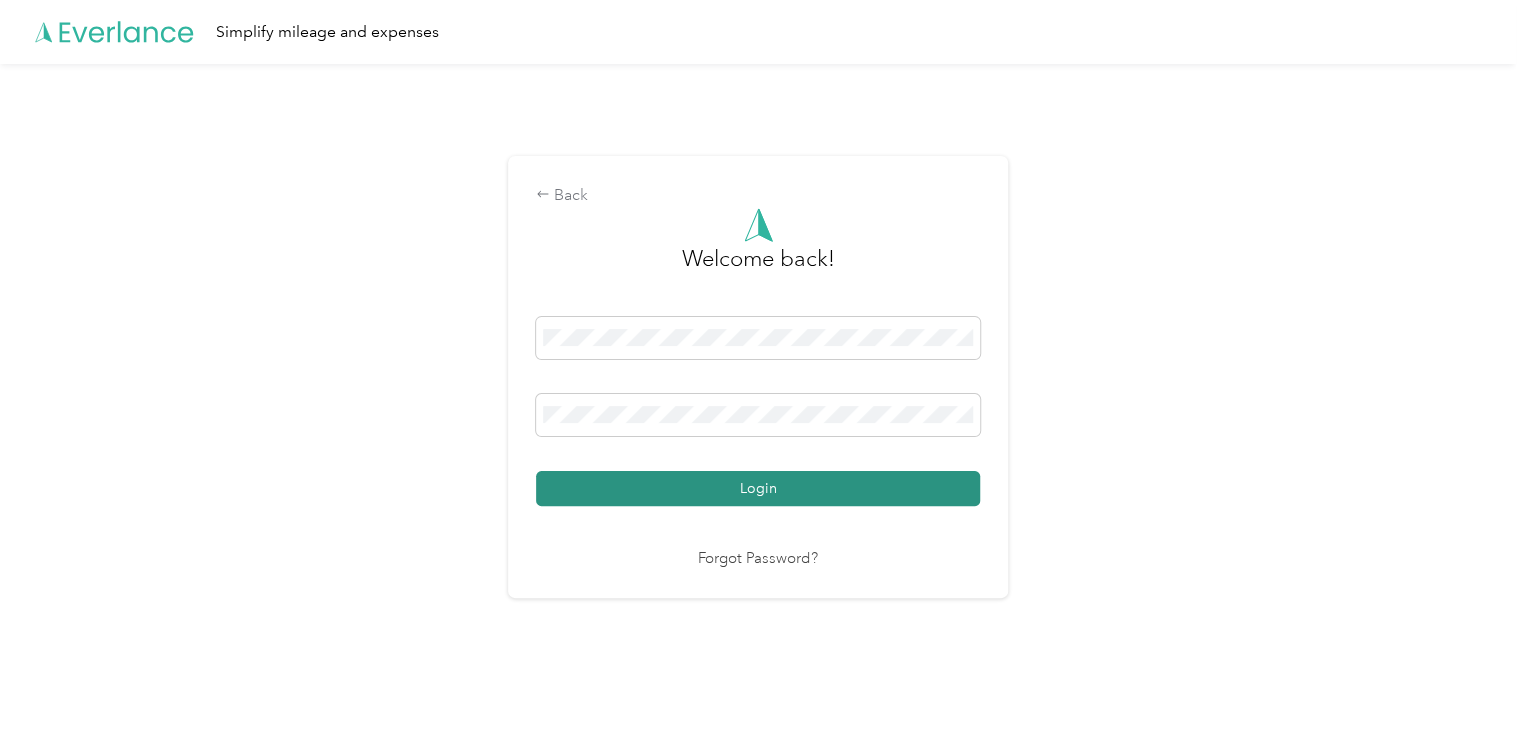 click on "Login" at bounding box center [758, 488] 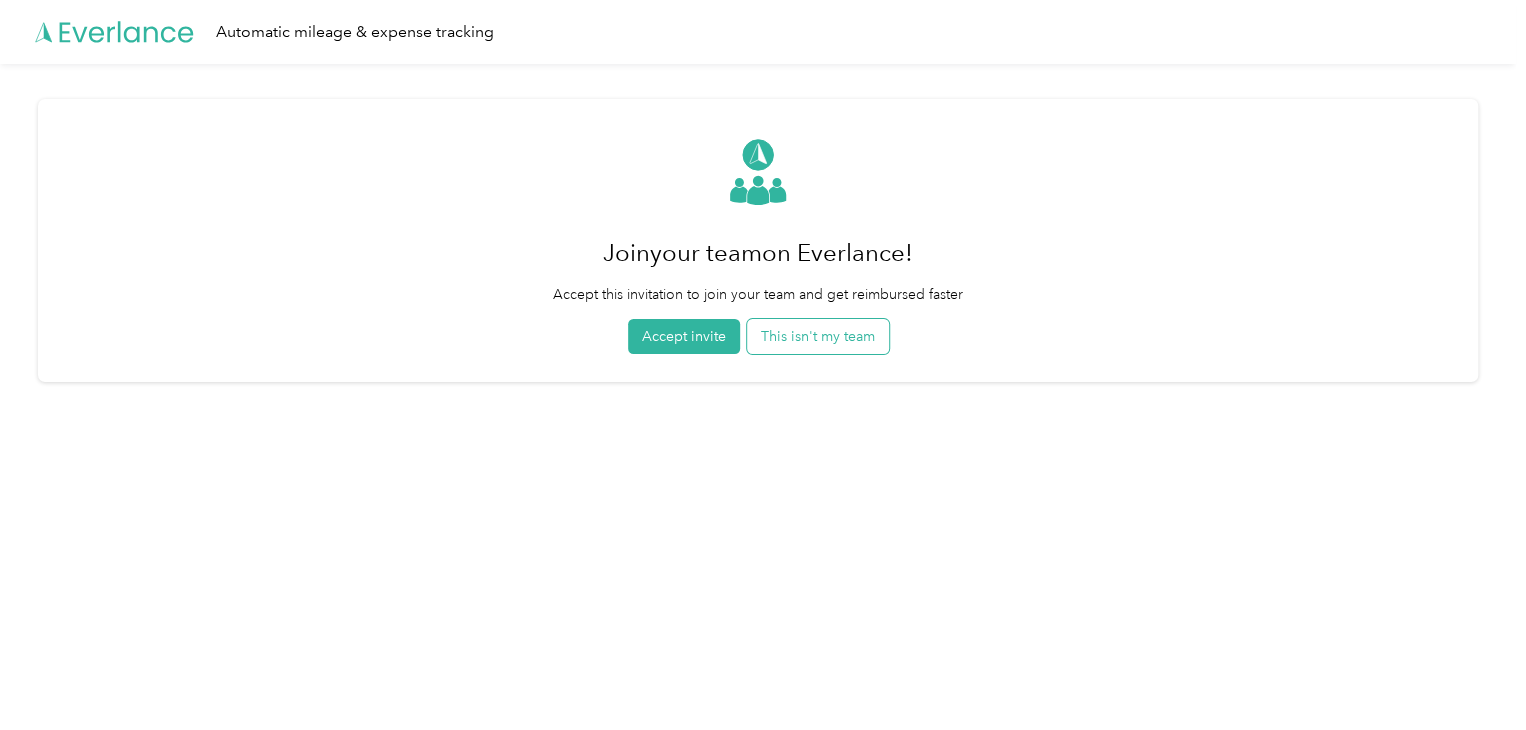 click on "This isn't my team" at bounding box center [818, 336] 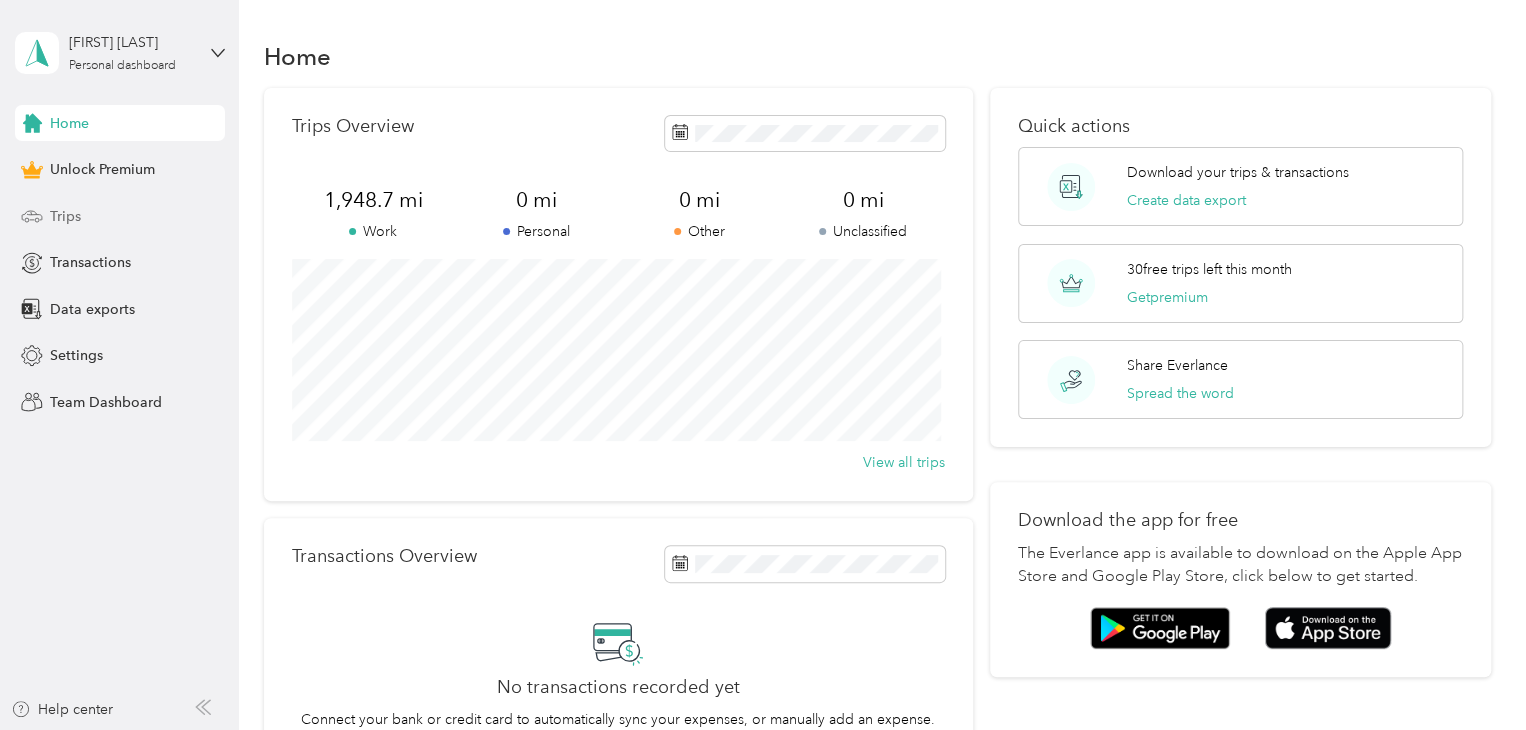 click on "Trips" at bounding box center [65, 216] 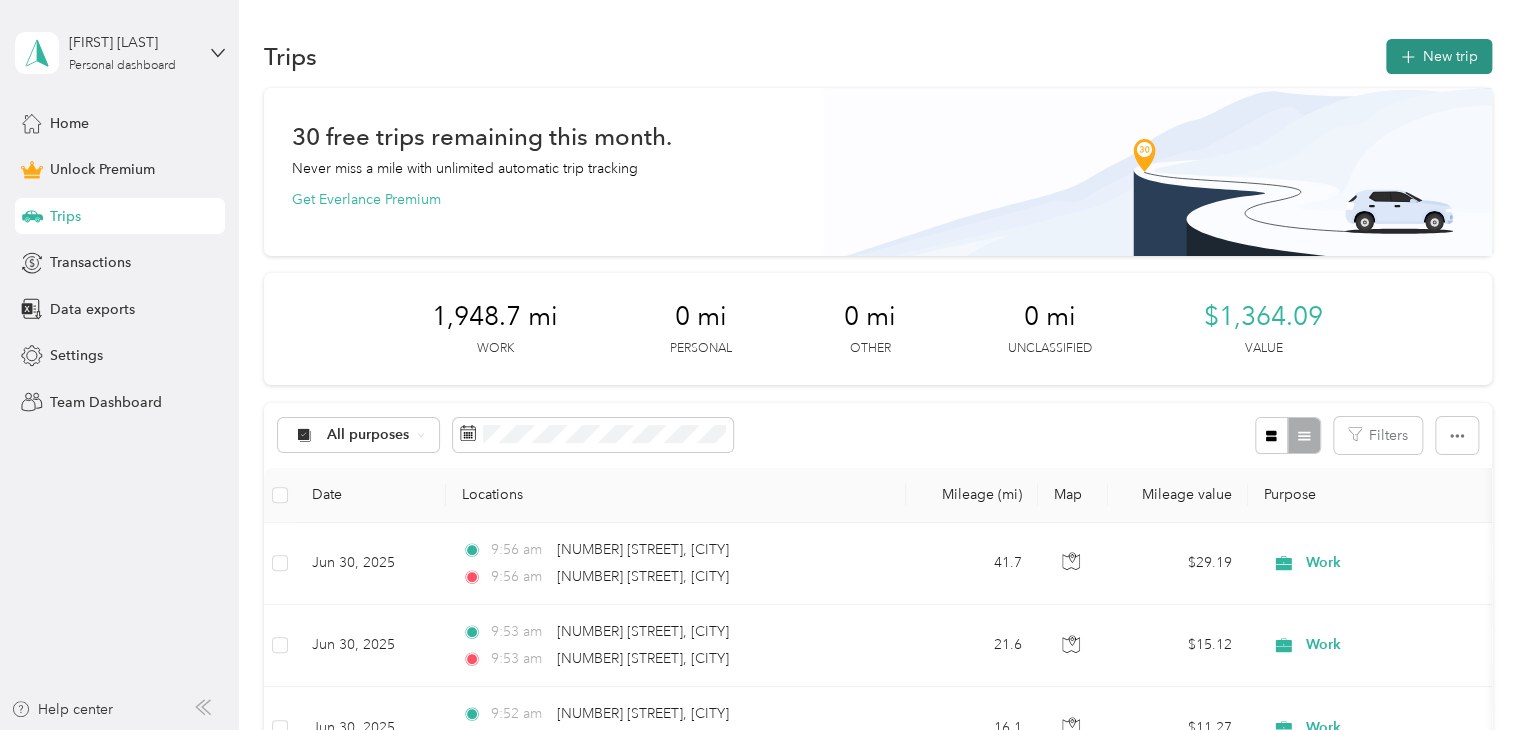 click on "New trip" at bounding box center [1439, 56] 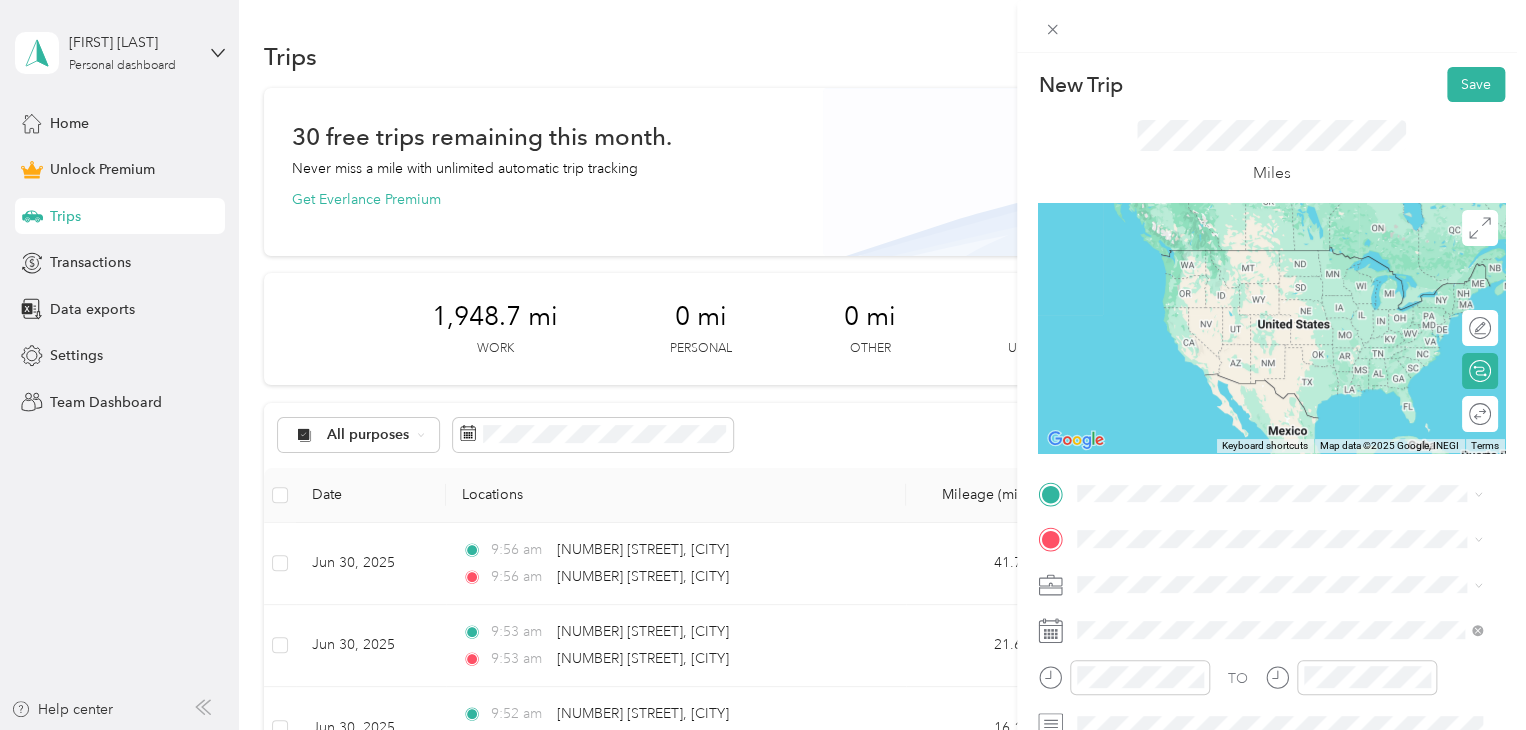 click on "[NUMBER] [STREET]
[CITY], [STATE] [POSTAL_CODE], [COUNTRY]" at bounding box center (1259, 563) 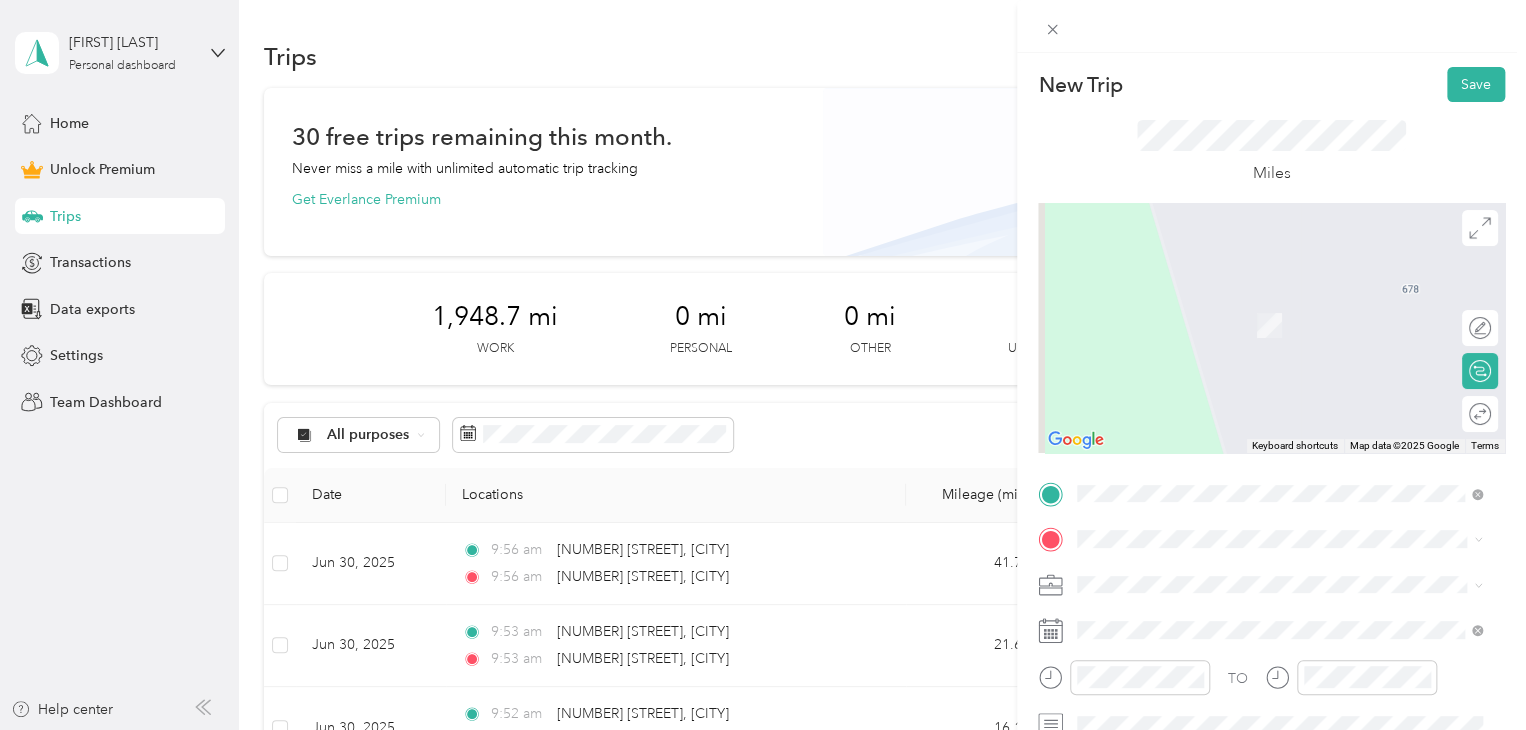 click on "[NUMBER] [STREET]
[CITY], [STATE] [POSTAL_CODE], [COUNTRY]" at bounding box center [1279, 381] 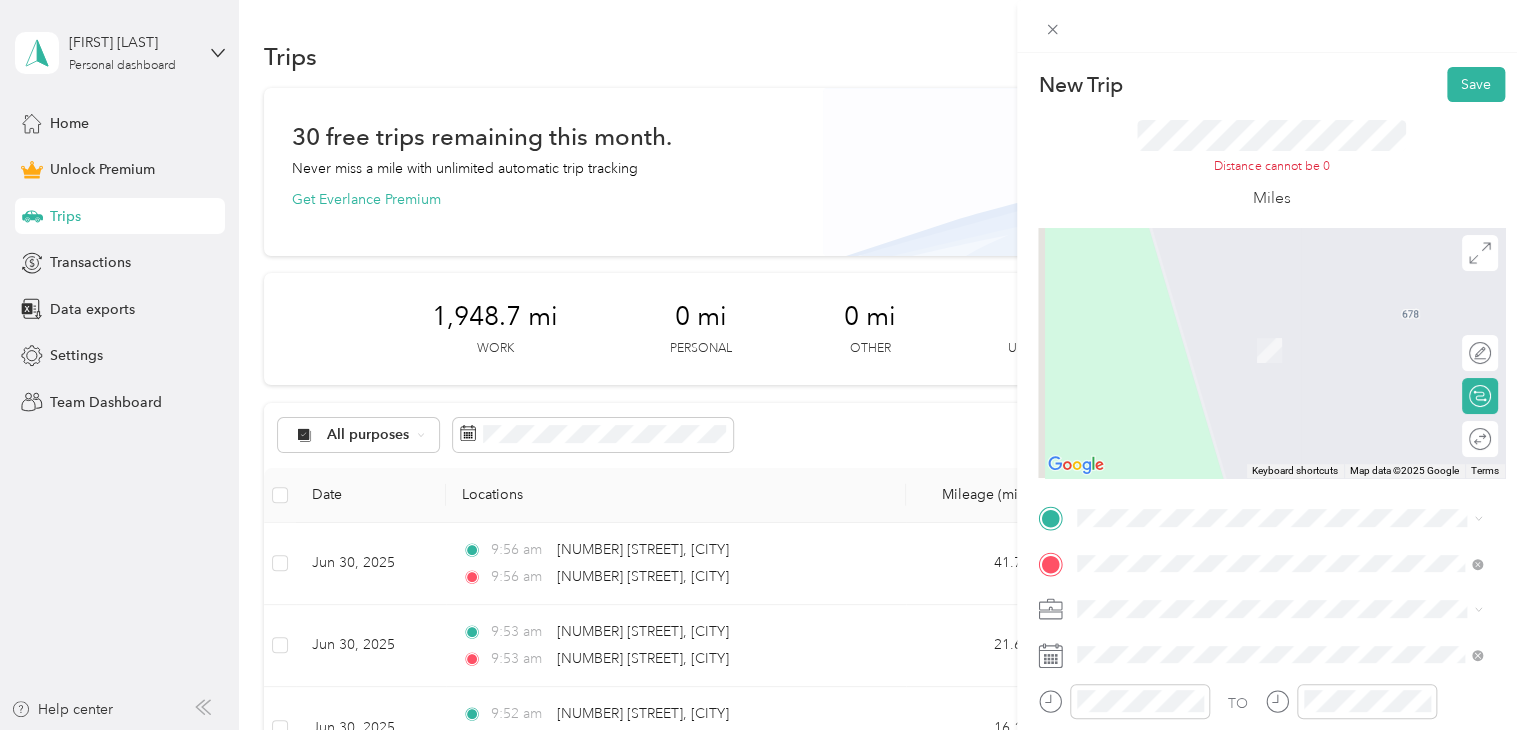 click on "[NUMBER] [STREET]
[CITY], [STATE] [POSTAL_CODE], [COUNTRY]" at bounding box center (1279, 273) 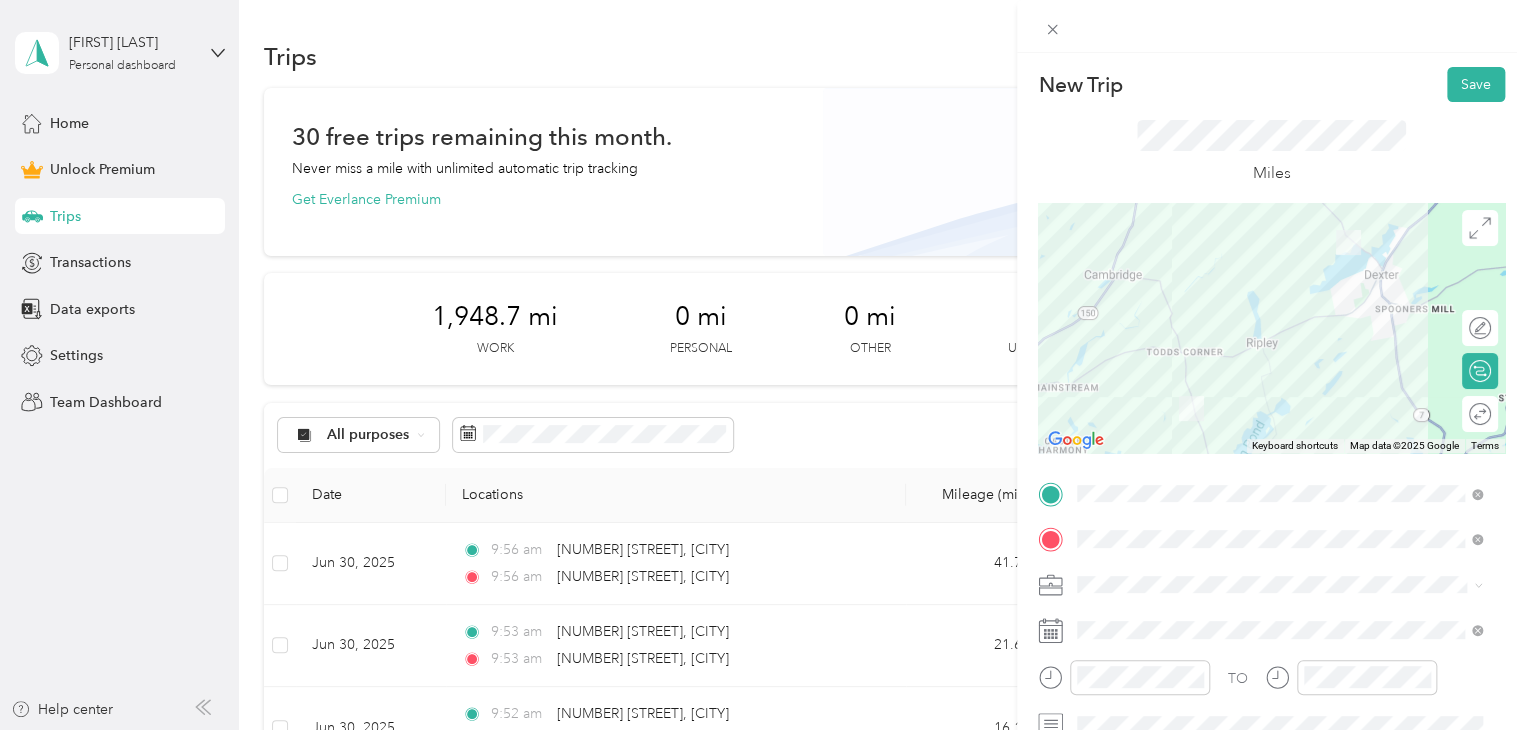 click at bounding box center [1271, 328] 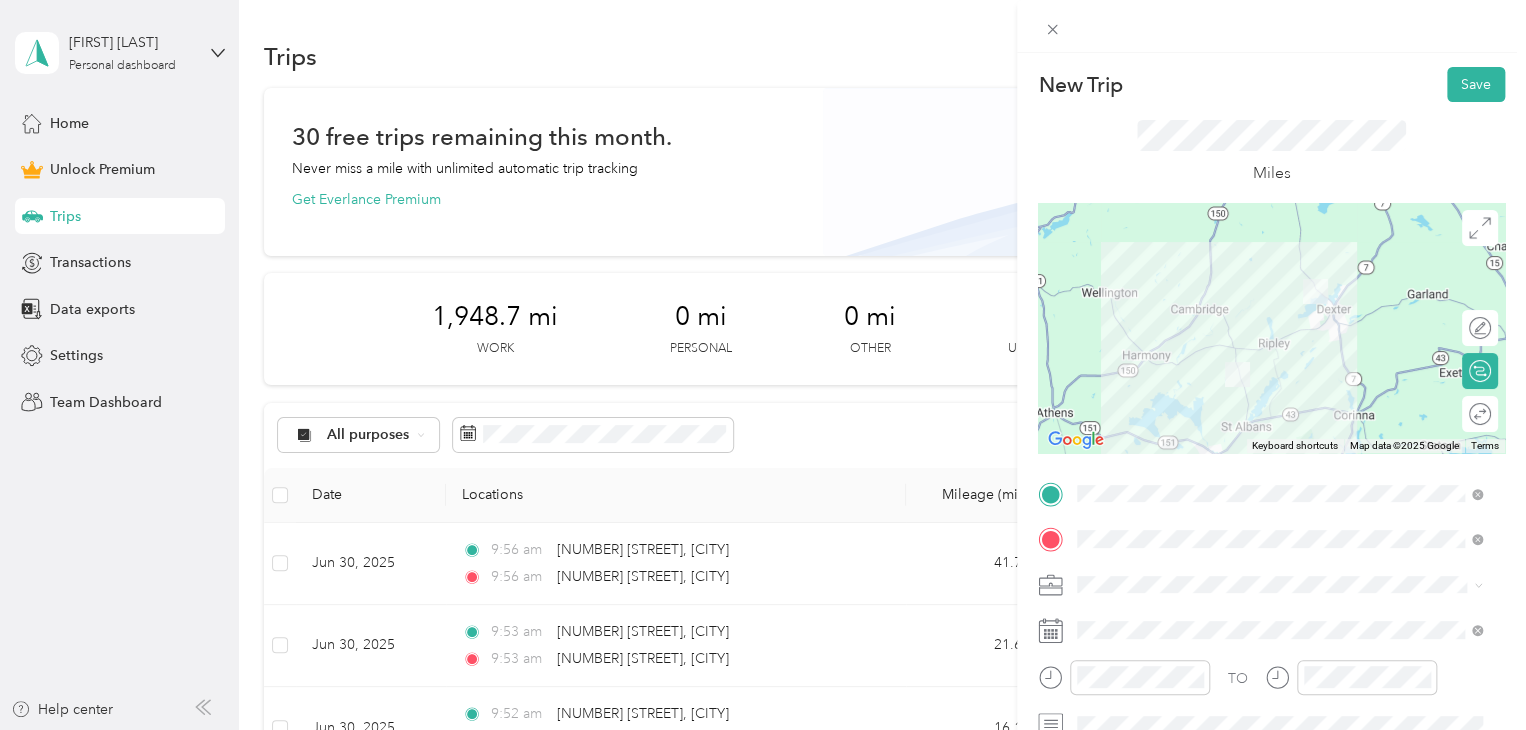 click at bounding box center (1271, 328) 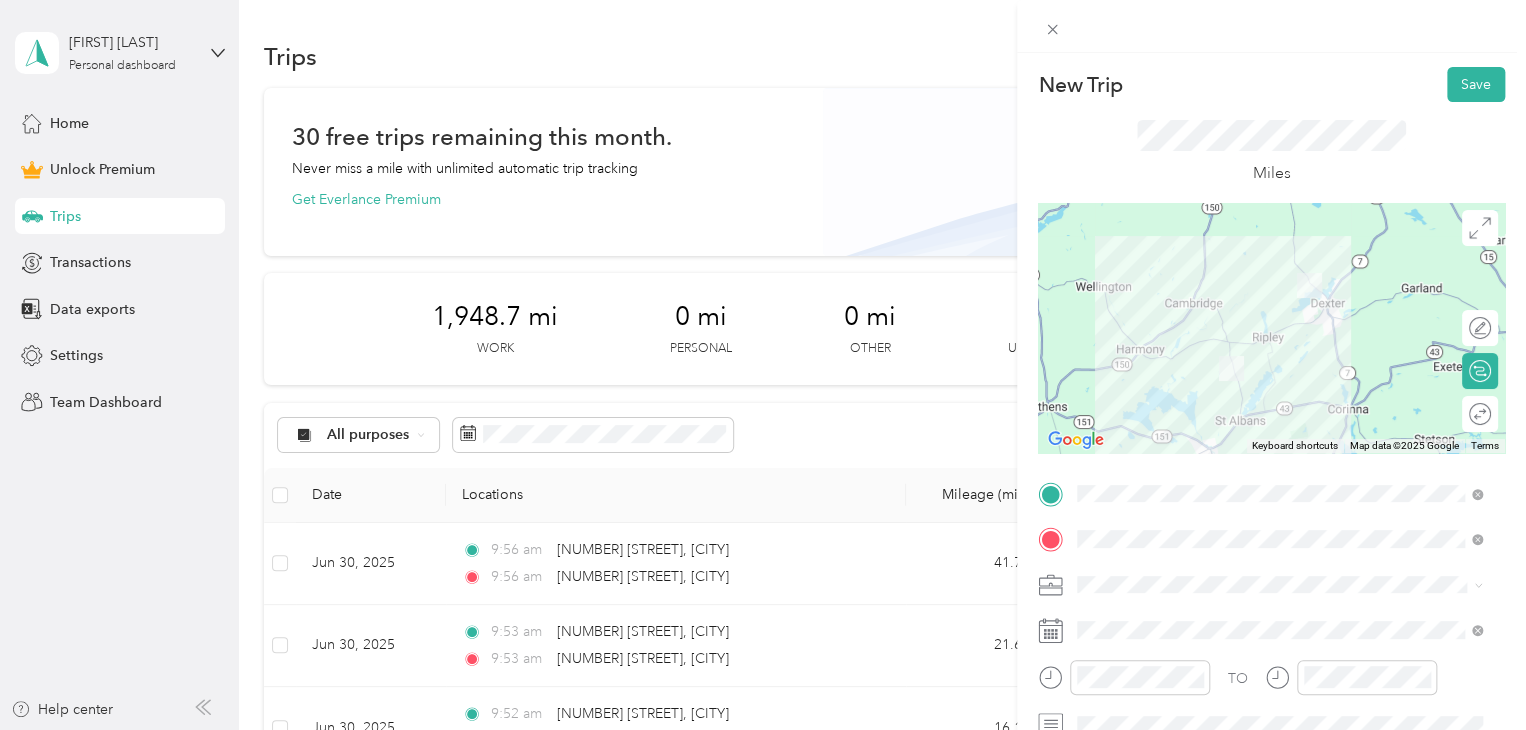 click at bounding box center [1271, 328] 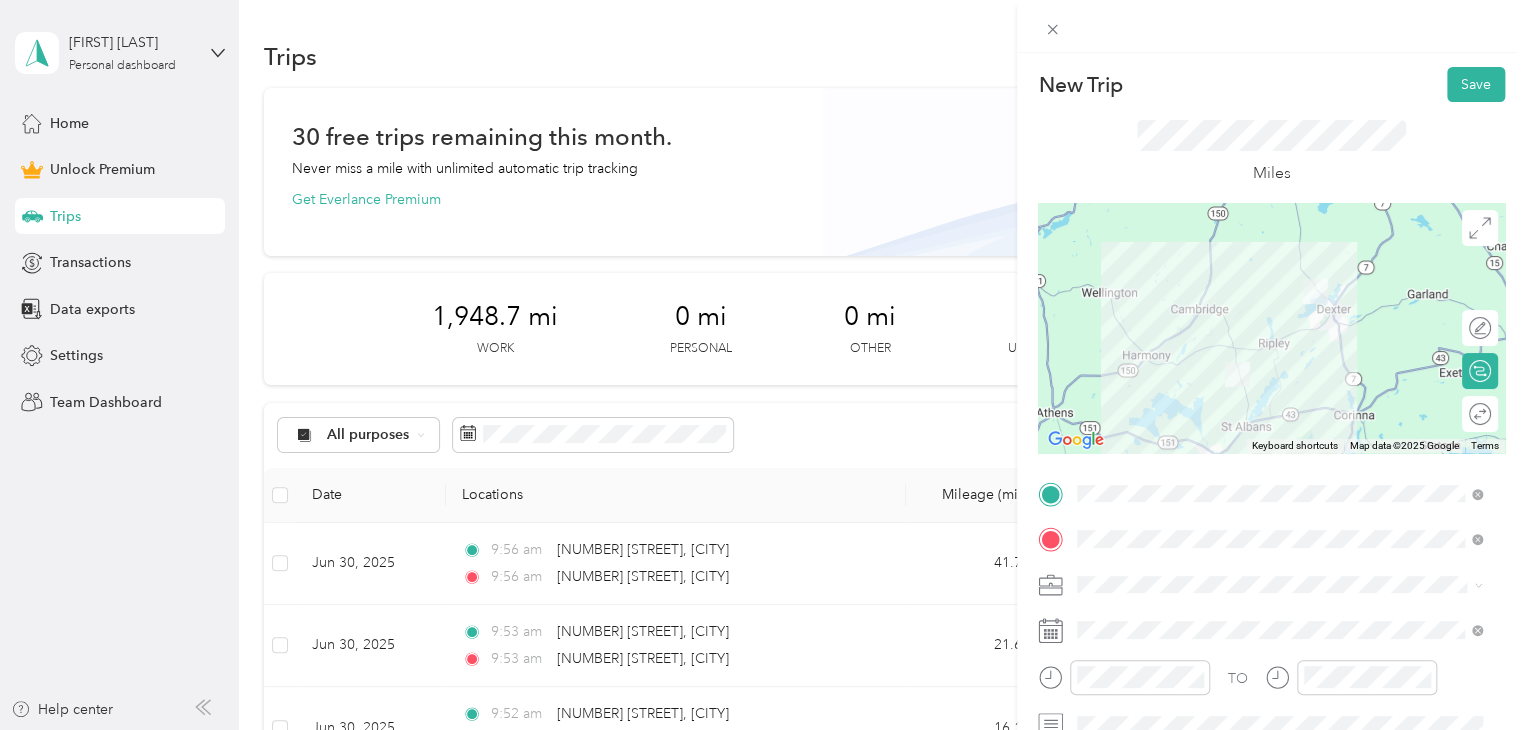 click on "Work" at bounding box center [1279, 302] 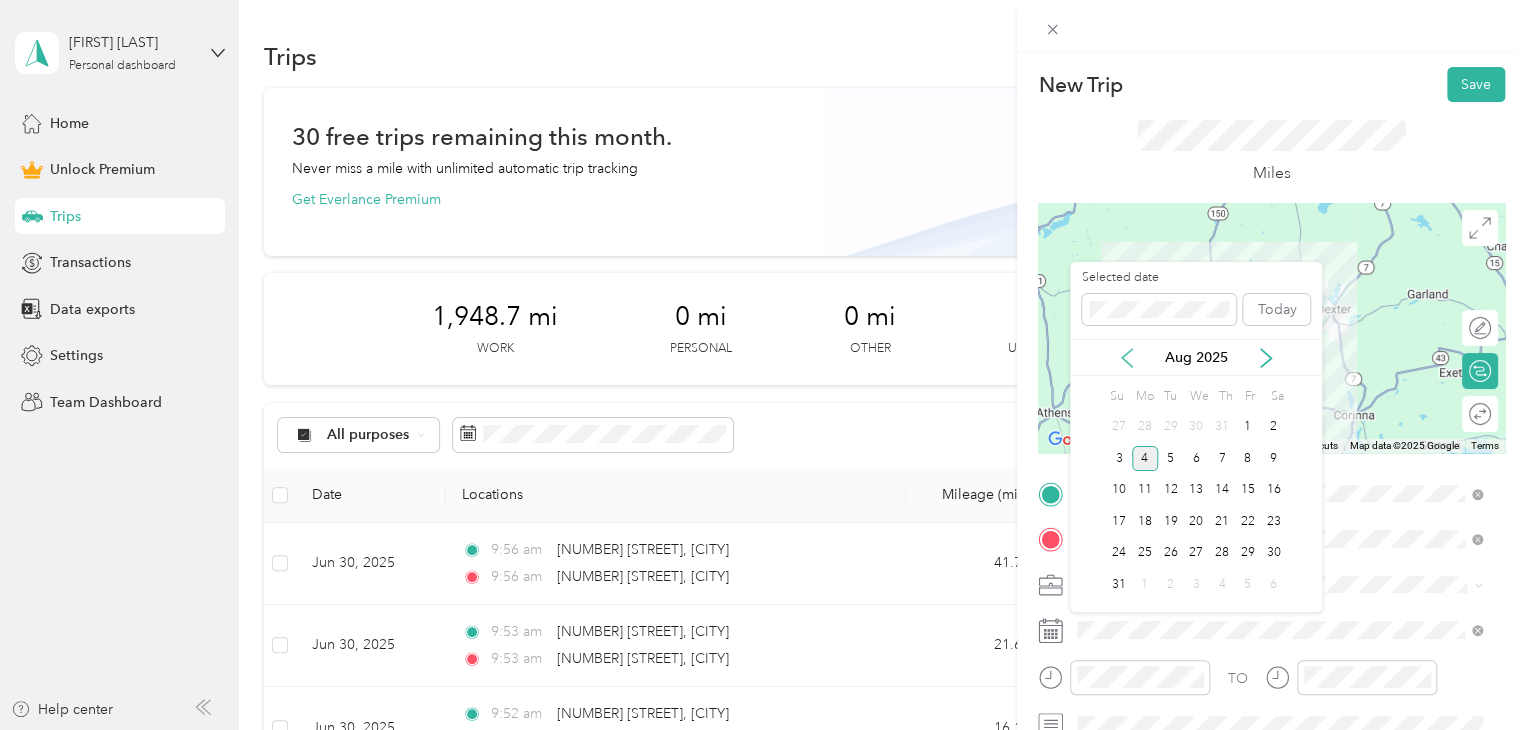 click 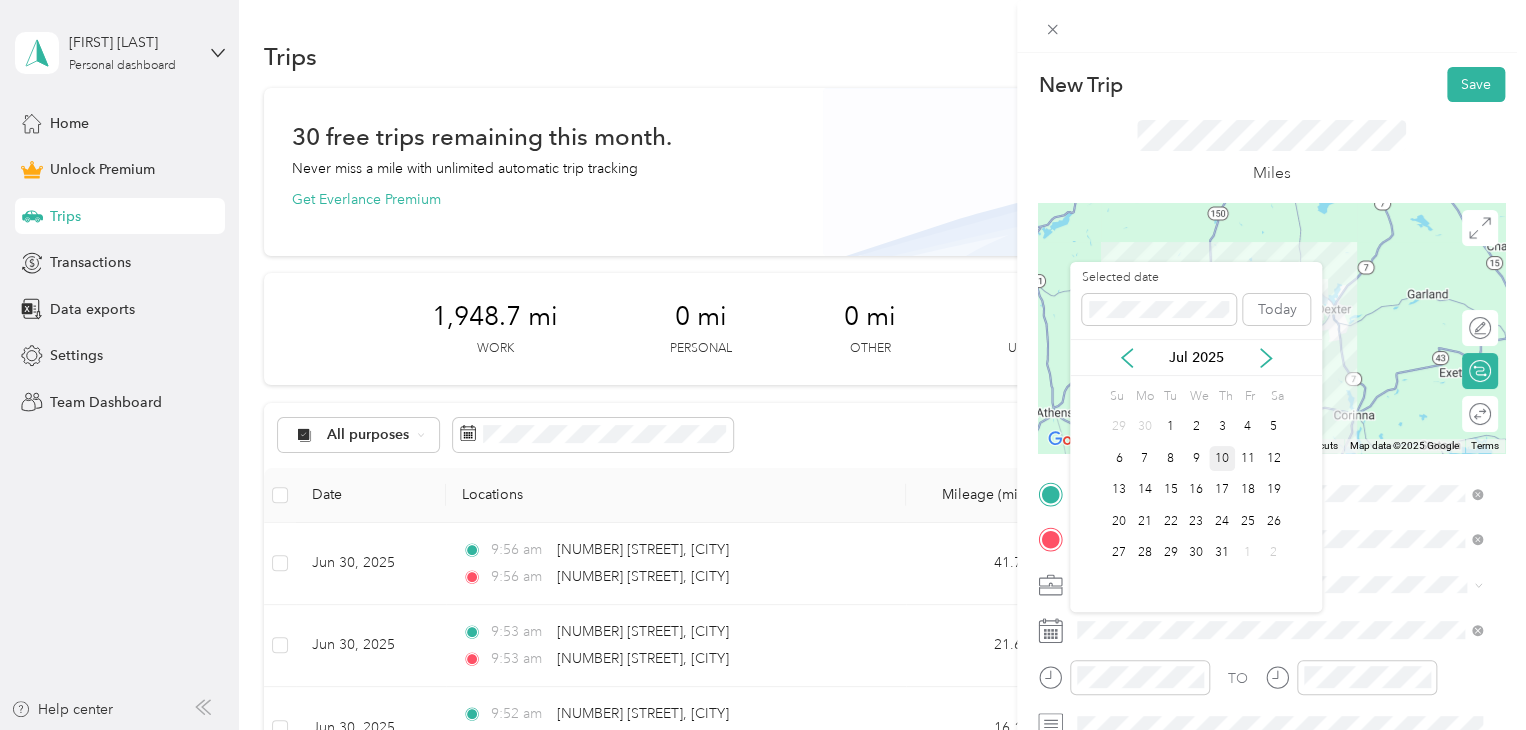 click on "10" at bounding box center (1222, 458) 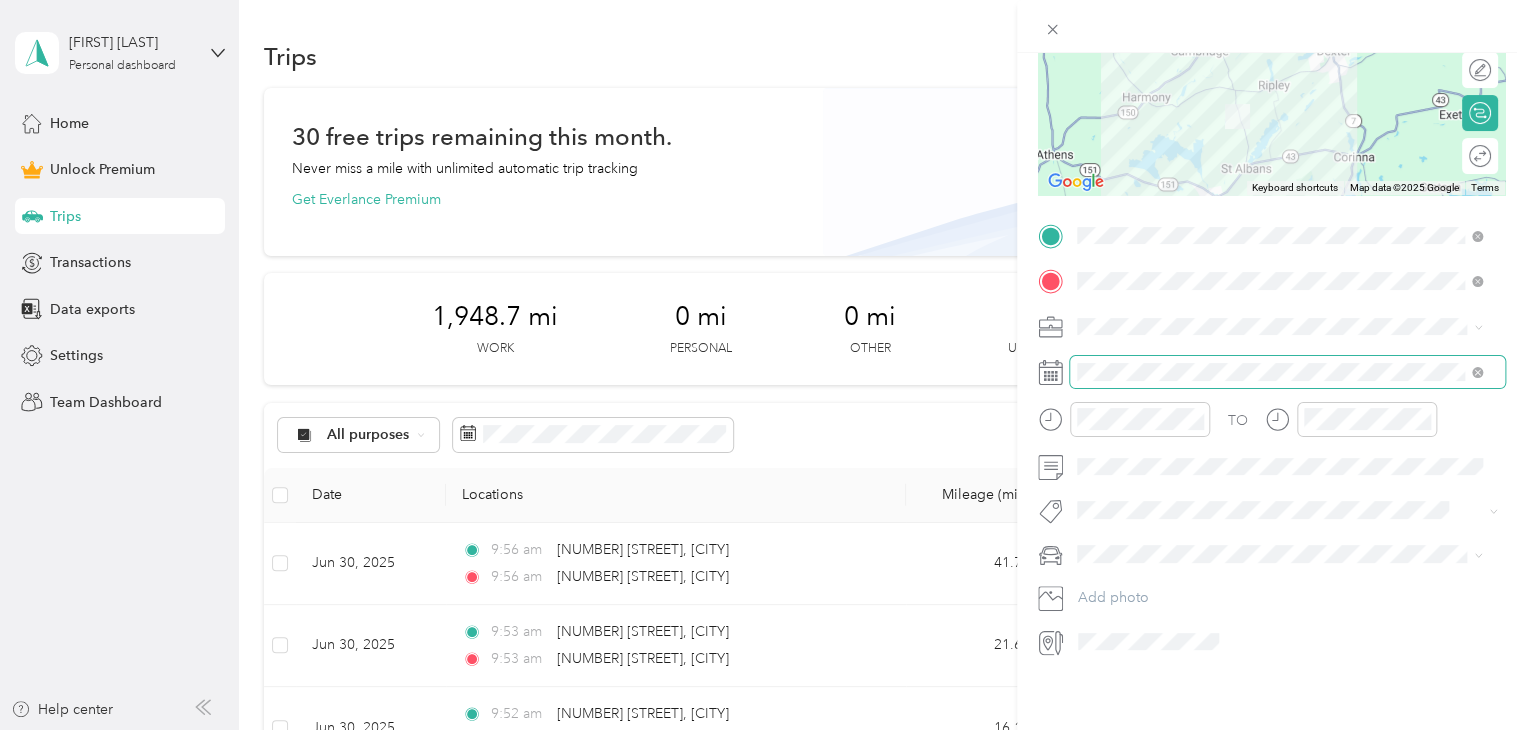 scroll, scrollTop: 0, scrollLeft: 0, axis: both 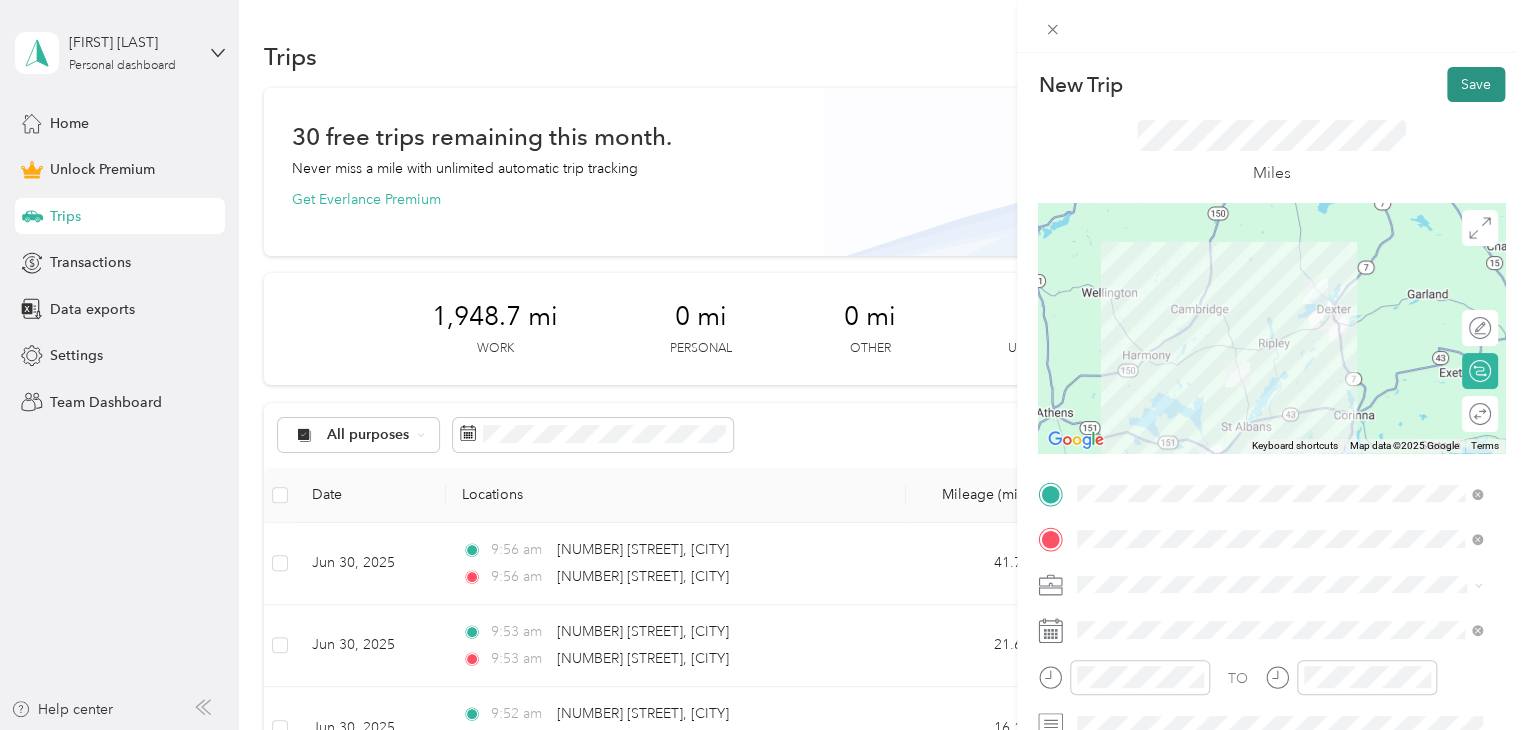 click on "Save" at bounding box center [1476, 84] 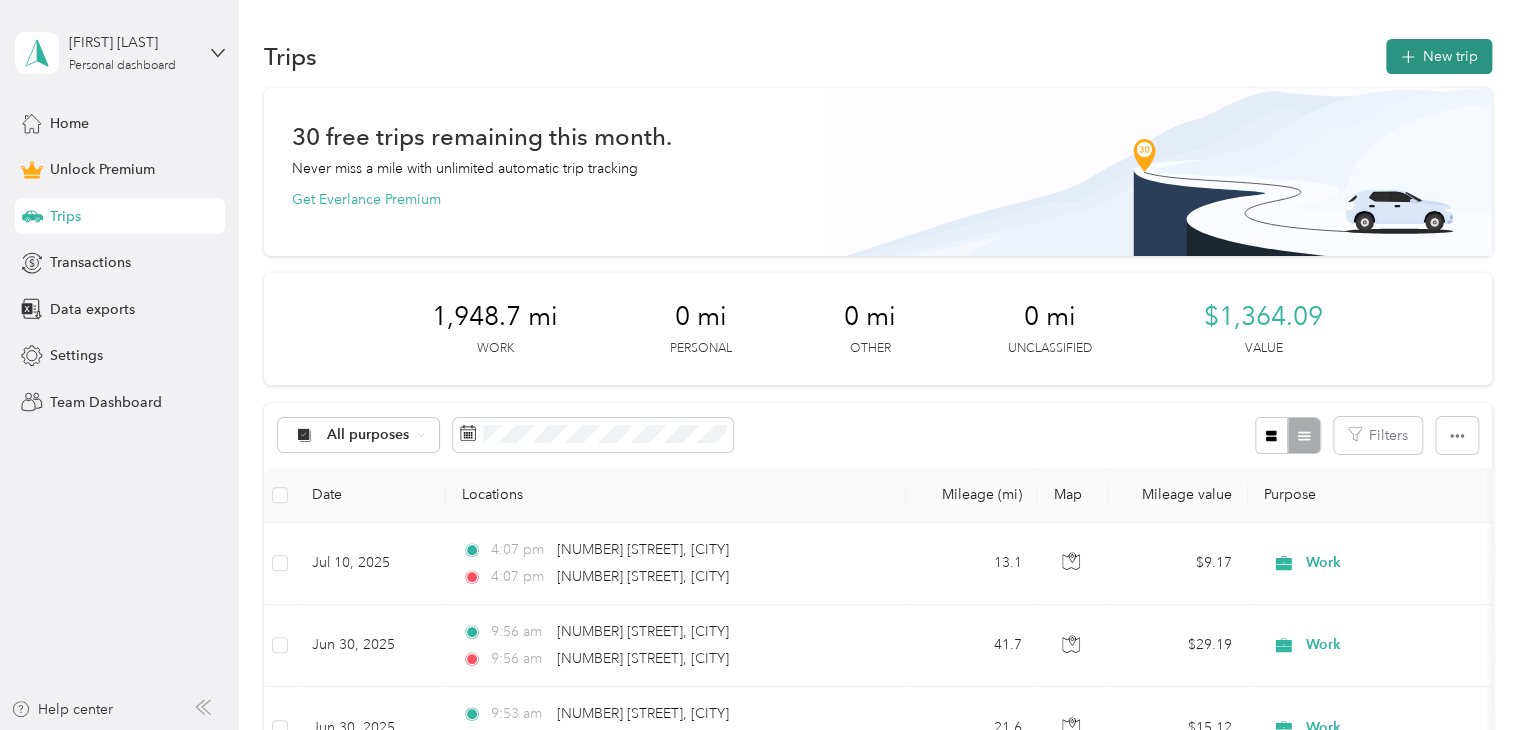 click on "New trip" at bounding box center (1439, 56) 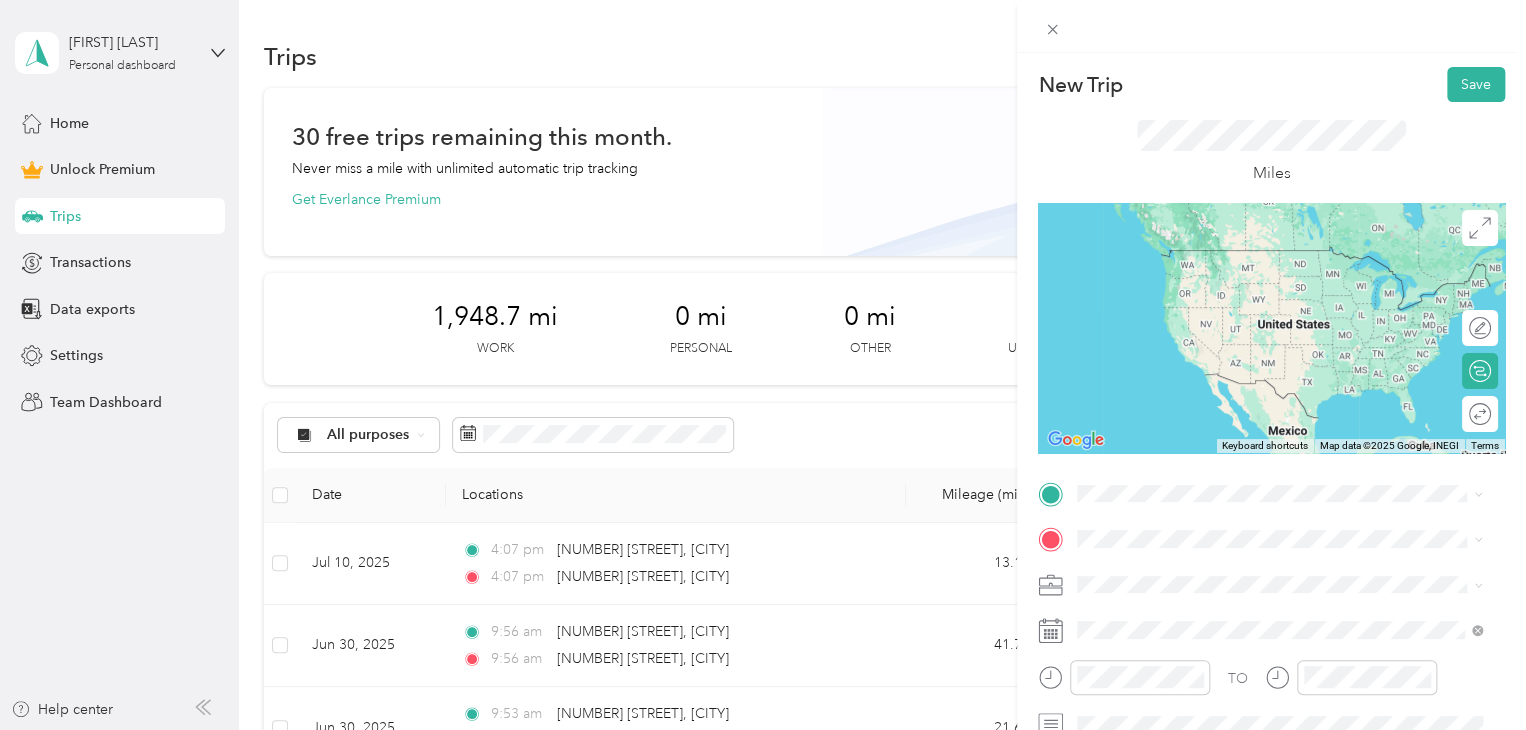 click on "[NUMBER] [STREET]
[CITY], [STATE] [POSTAL_CODE], [COUNTRY]" at bounding box center [1259, 568] 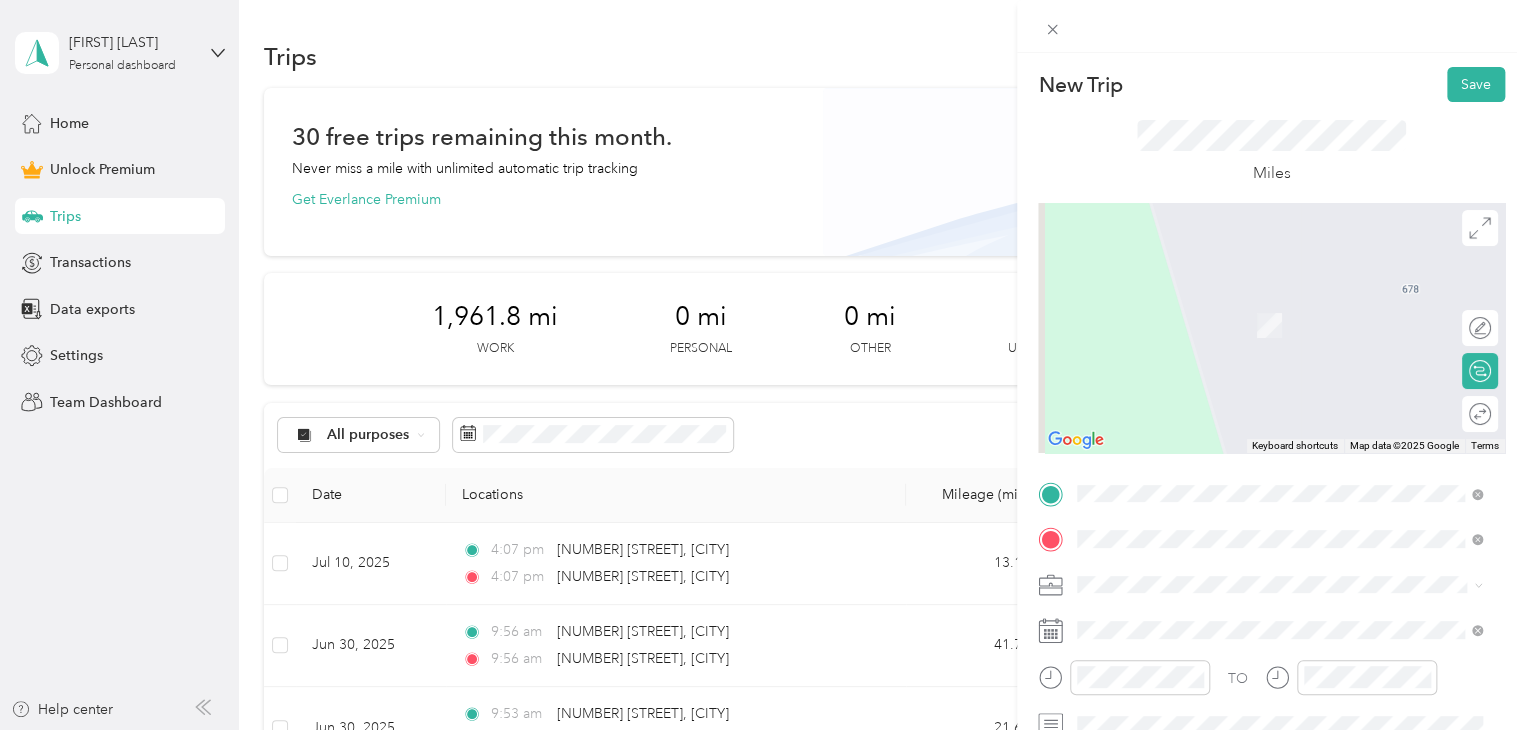 click on "[NUMBER] [STREET]
[CITY], [STATE] [POSTAL_CODE], [COUNTRY]" at bounding box center [1279, 304] 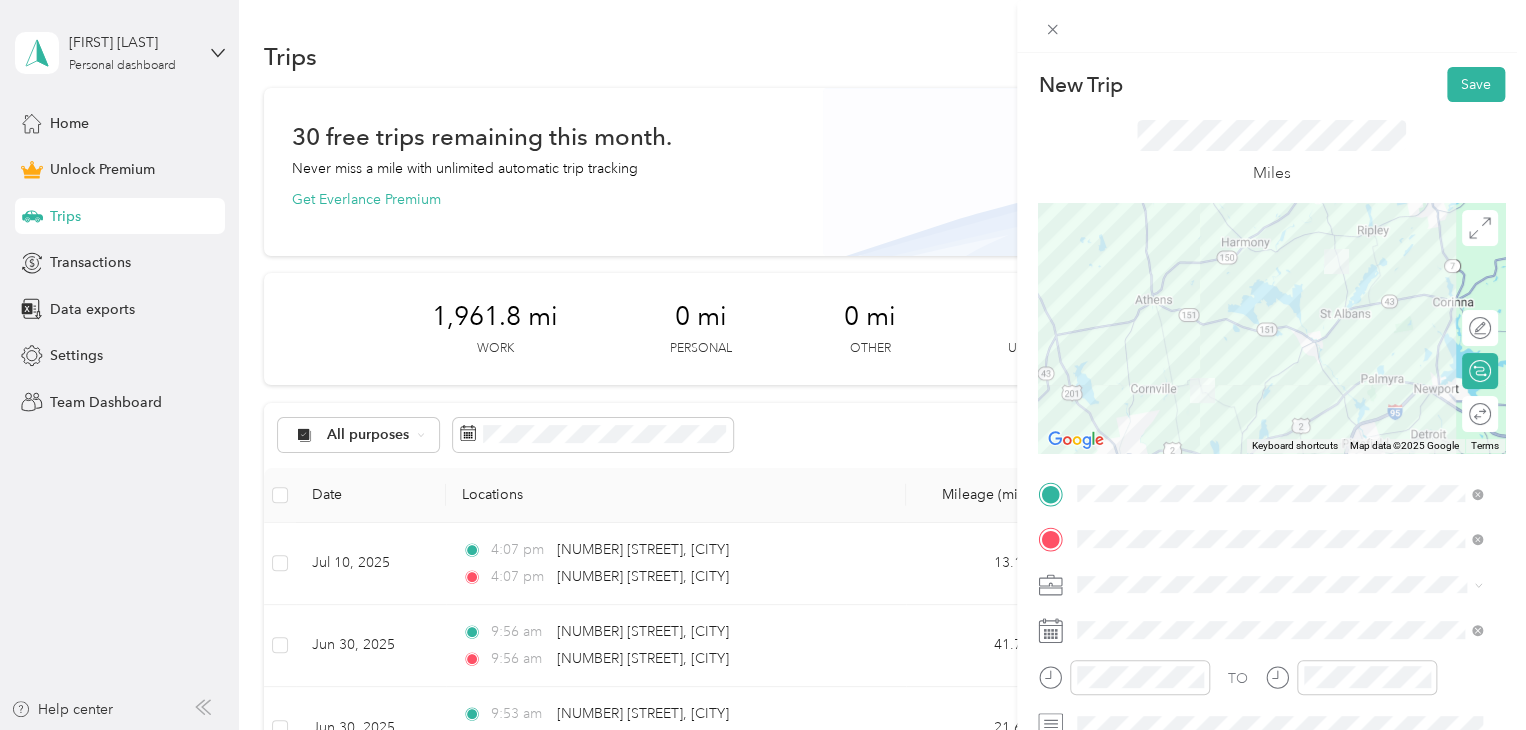 click on "Work" at bounding box center (1279, 300) 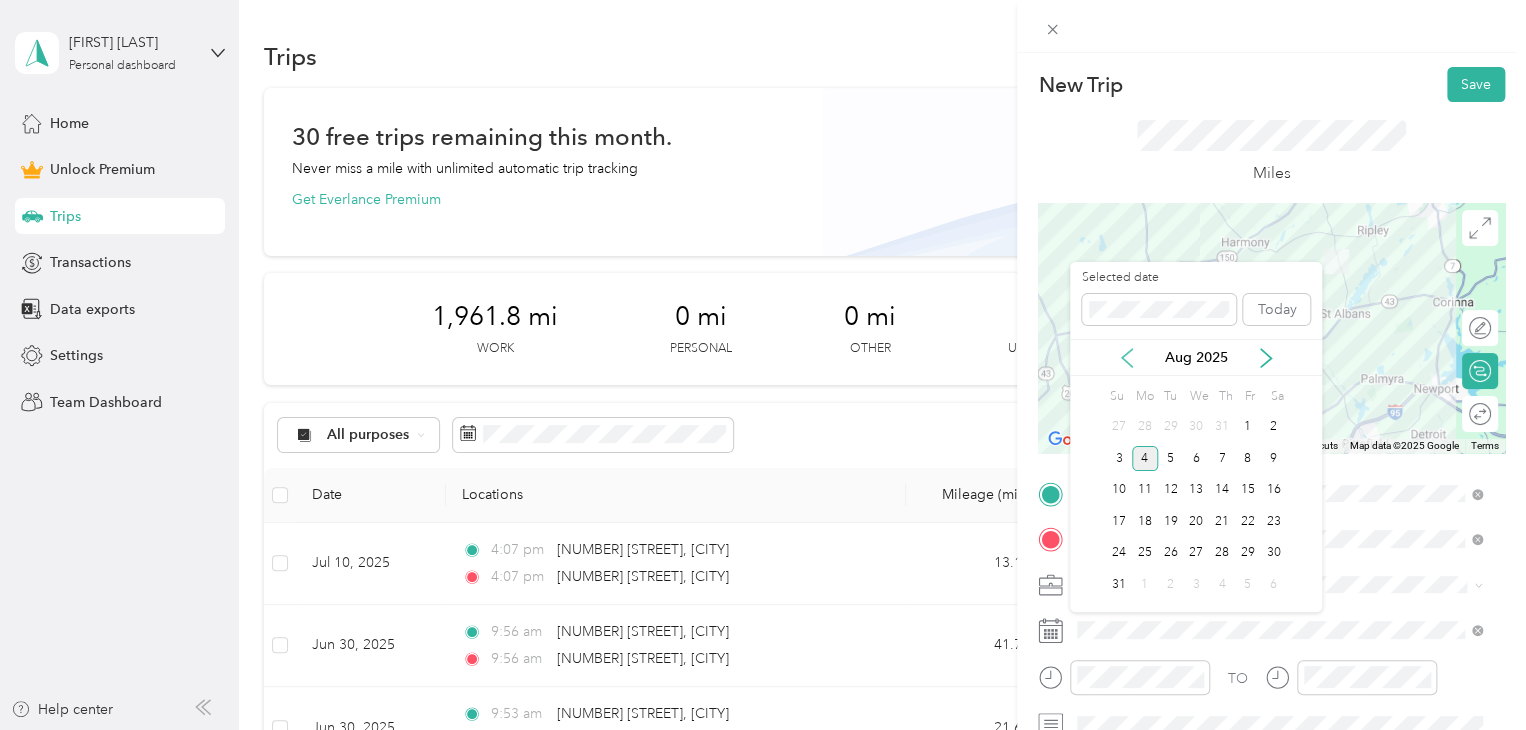 click 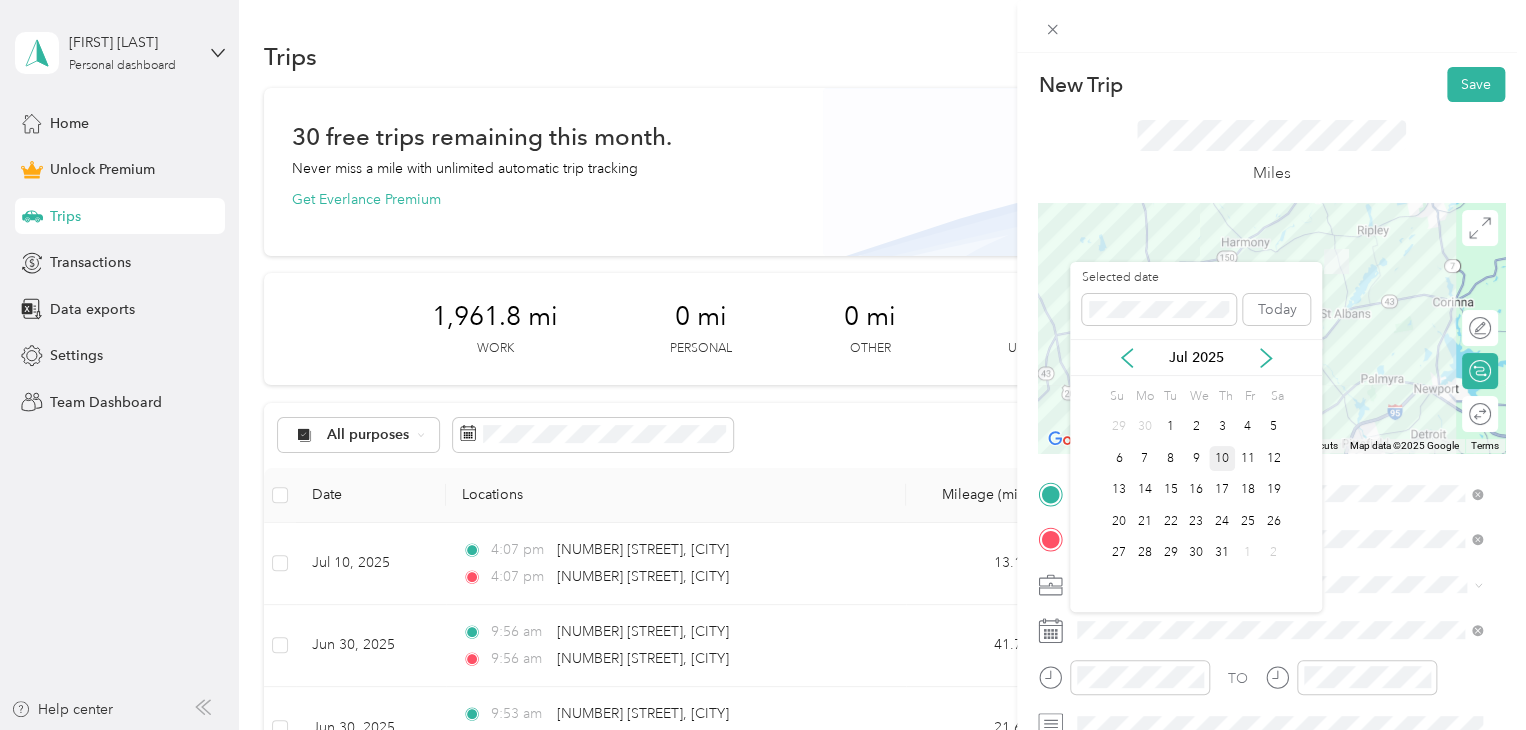 click on "10" at bounding box center [1222, 458] 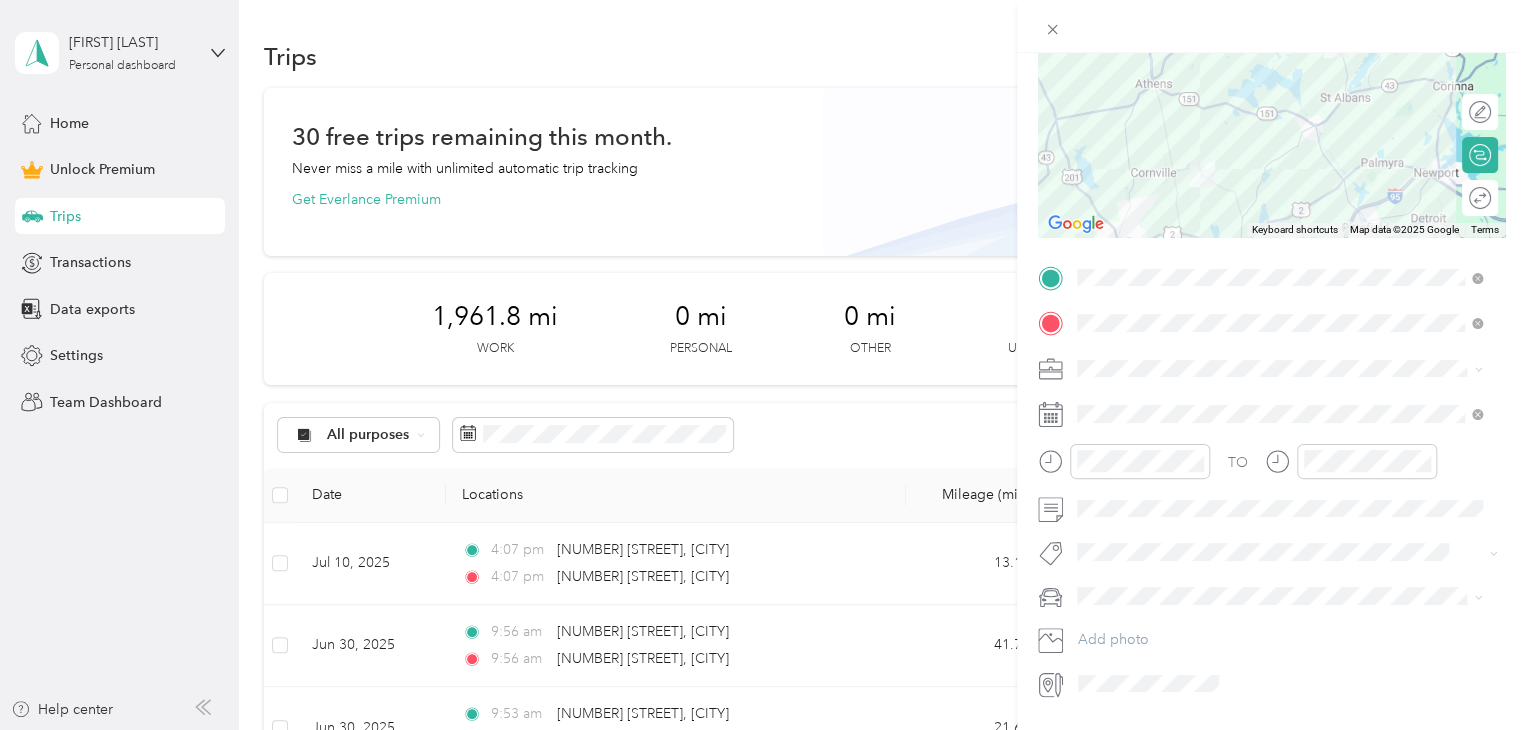 scroll, scrollTop: 0, scrollLeft: 0, axis: both 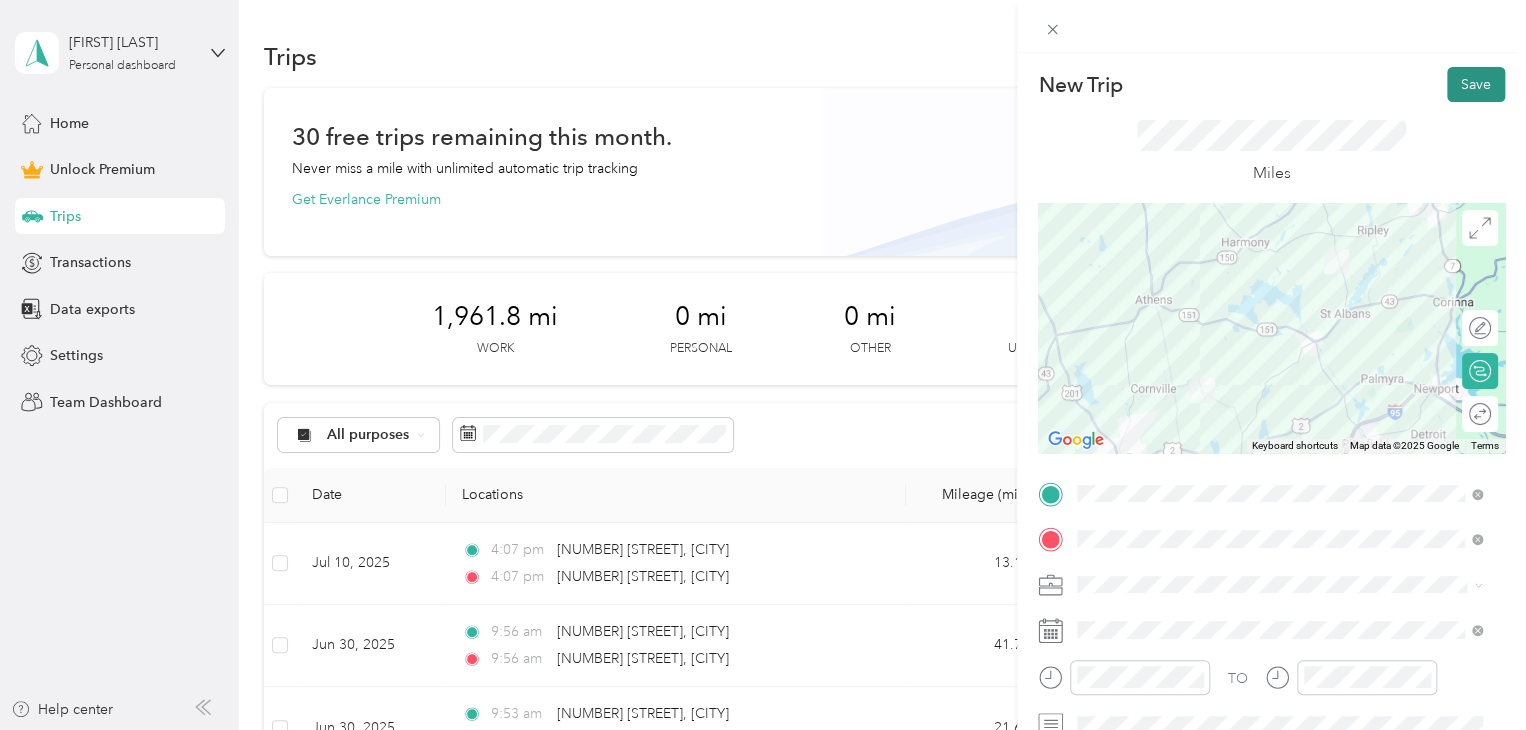 click on "Save" at bounding box center [1476, 84] 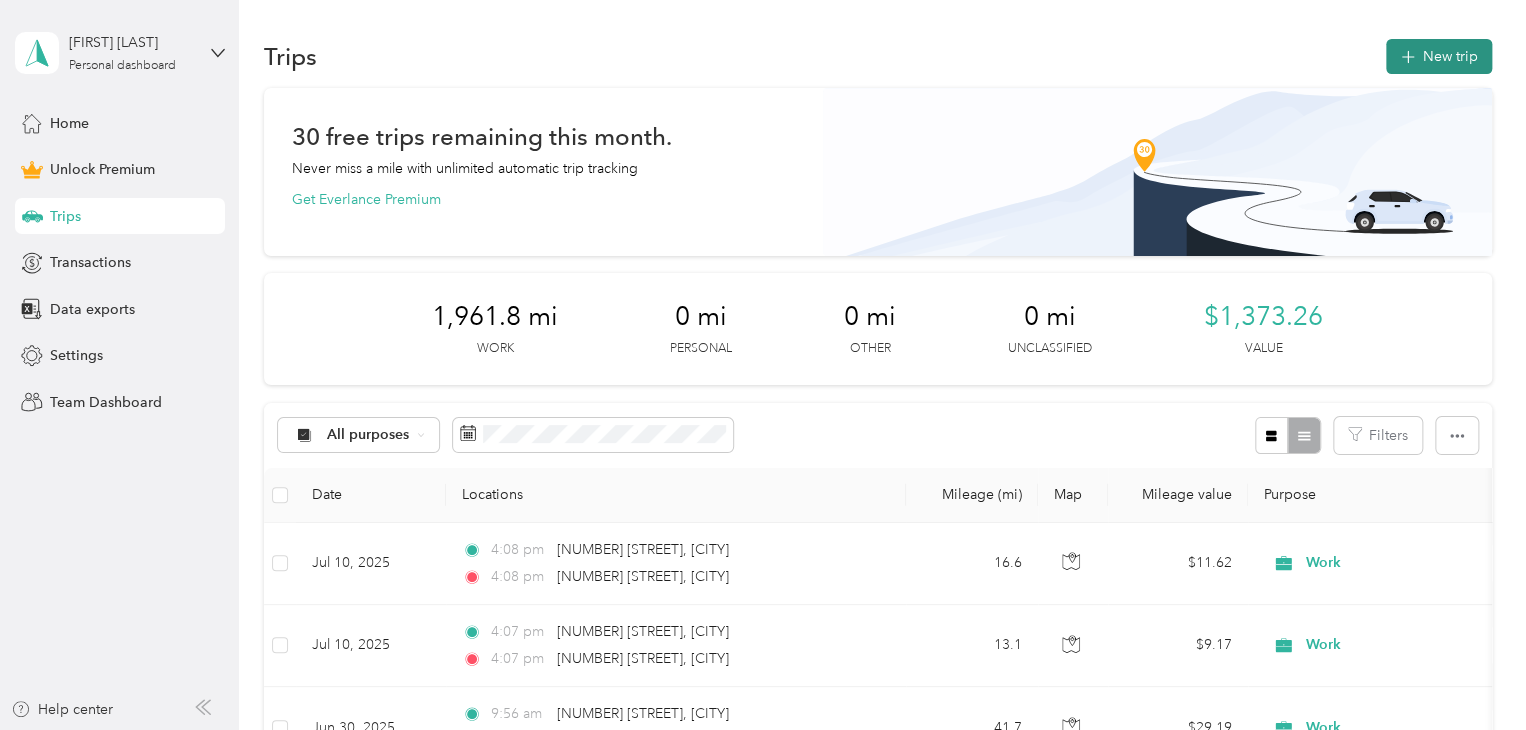 click on "New trip" at bounding box center [1439, 56] 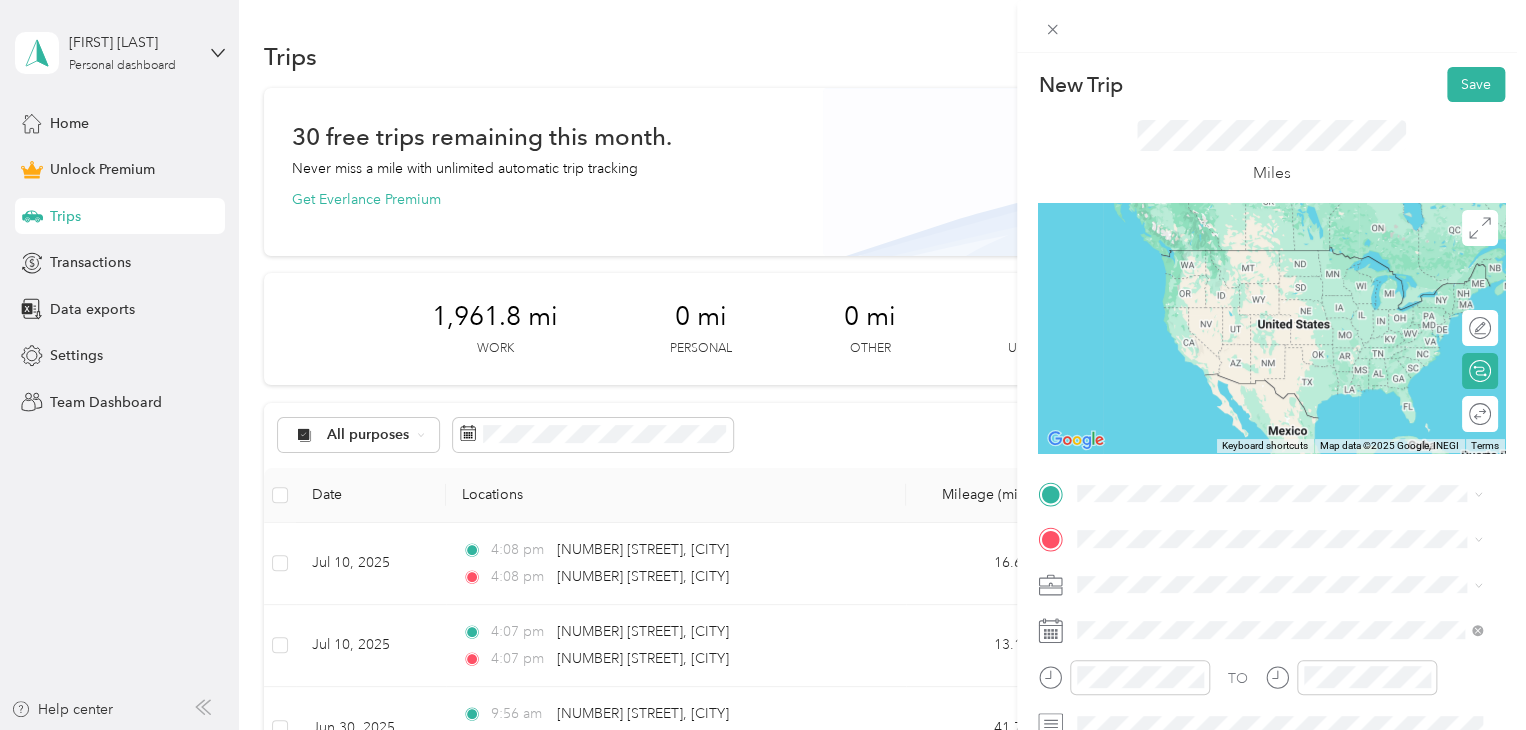 click on "[NUMBER] [STREET]
[CITY], [STATE] [POSTAL_CODE], [COUNTRY]" at bounding box center (1279, 251) 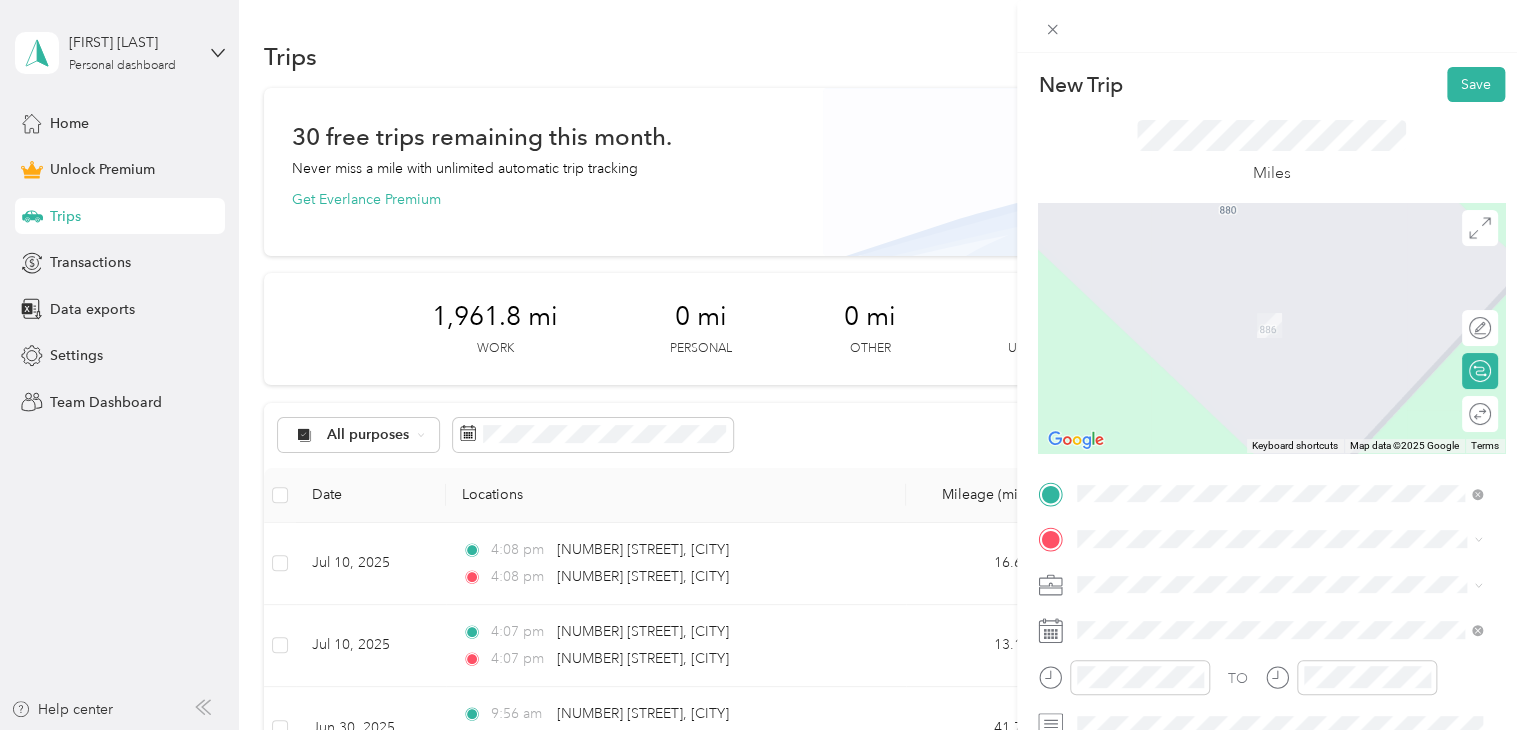 click on "[NUMBER] [STREET]
[CITY], [STATE] [POSTAL_CODE], [COUNTRY]" at bounding box center (1259, 293) 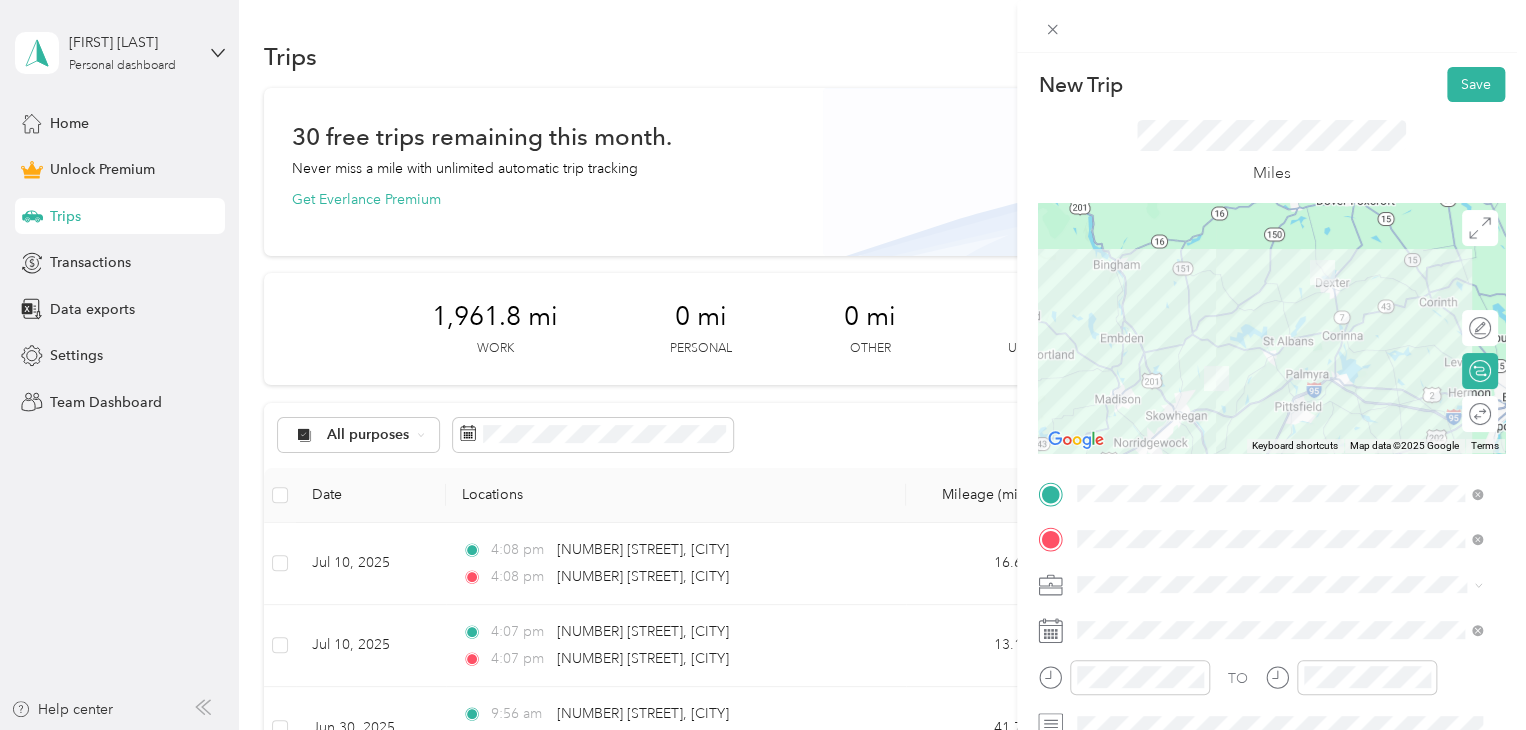 click at bounding box center [1271, 328] 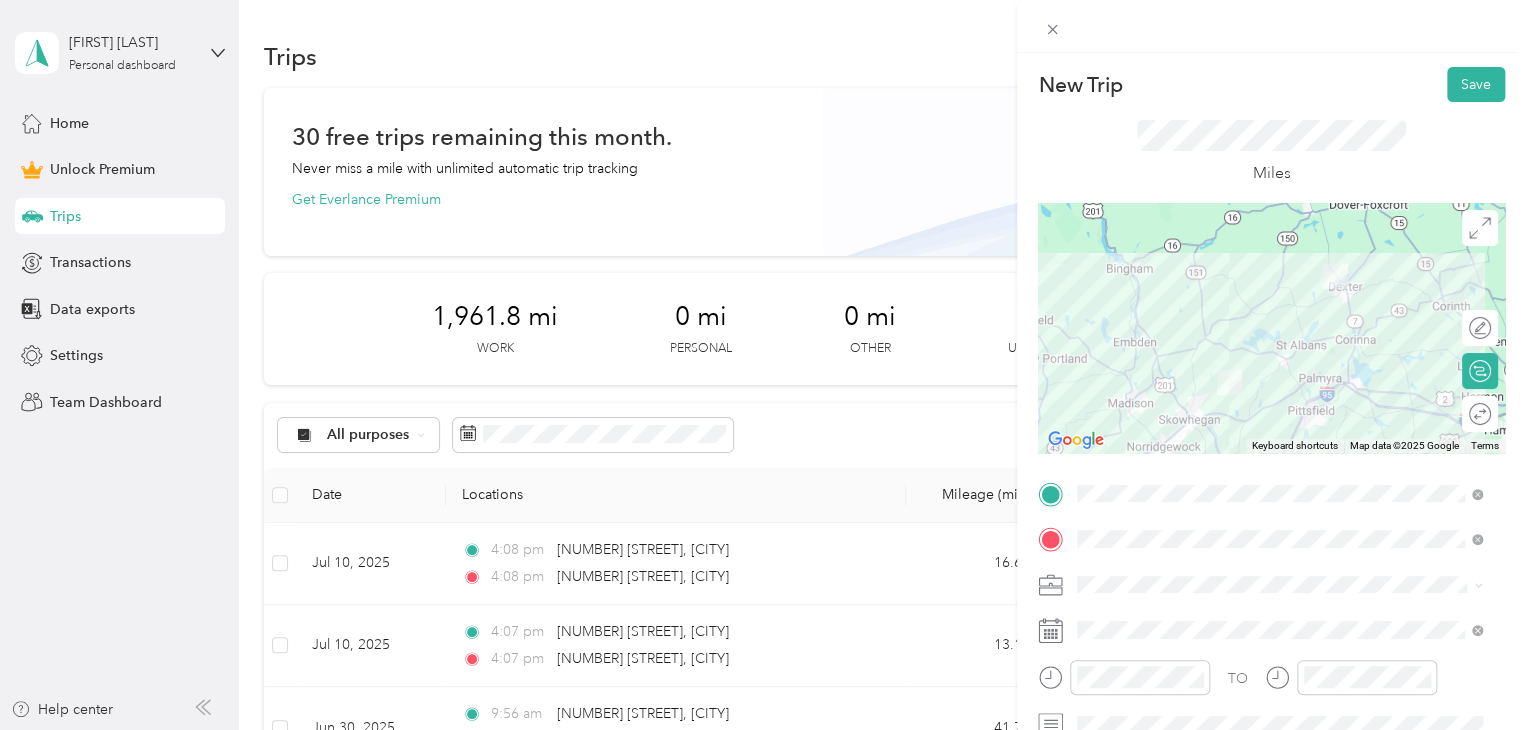 click at bounding box center (1271, 328) 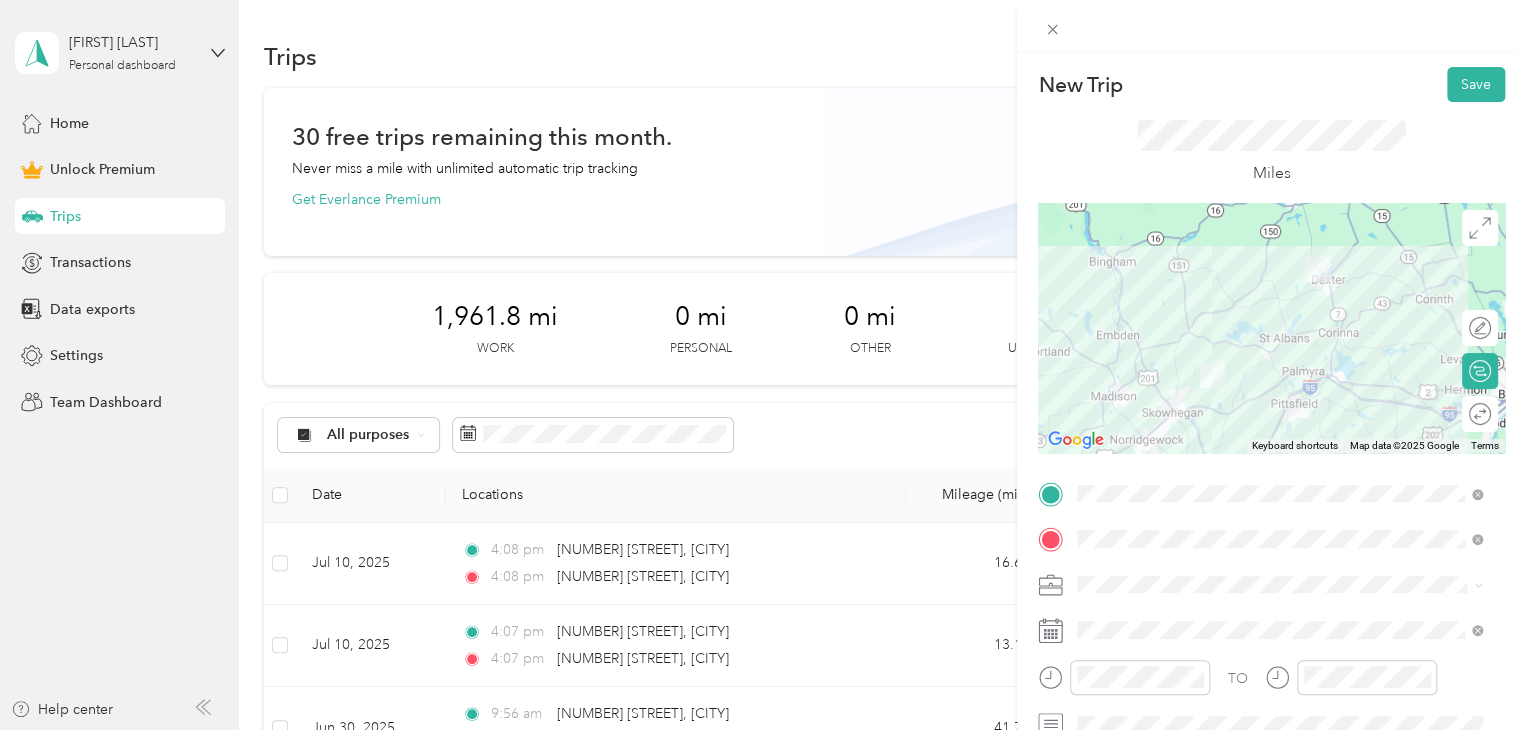 click at bounding box center (1271, 328) 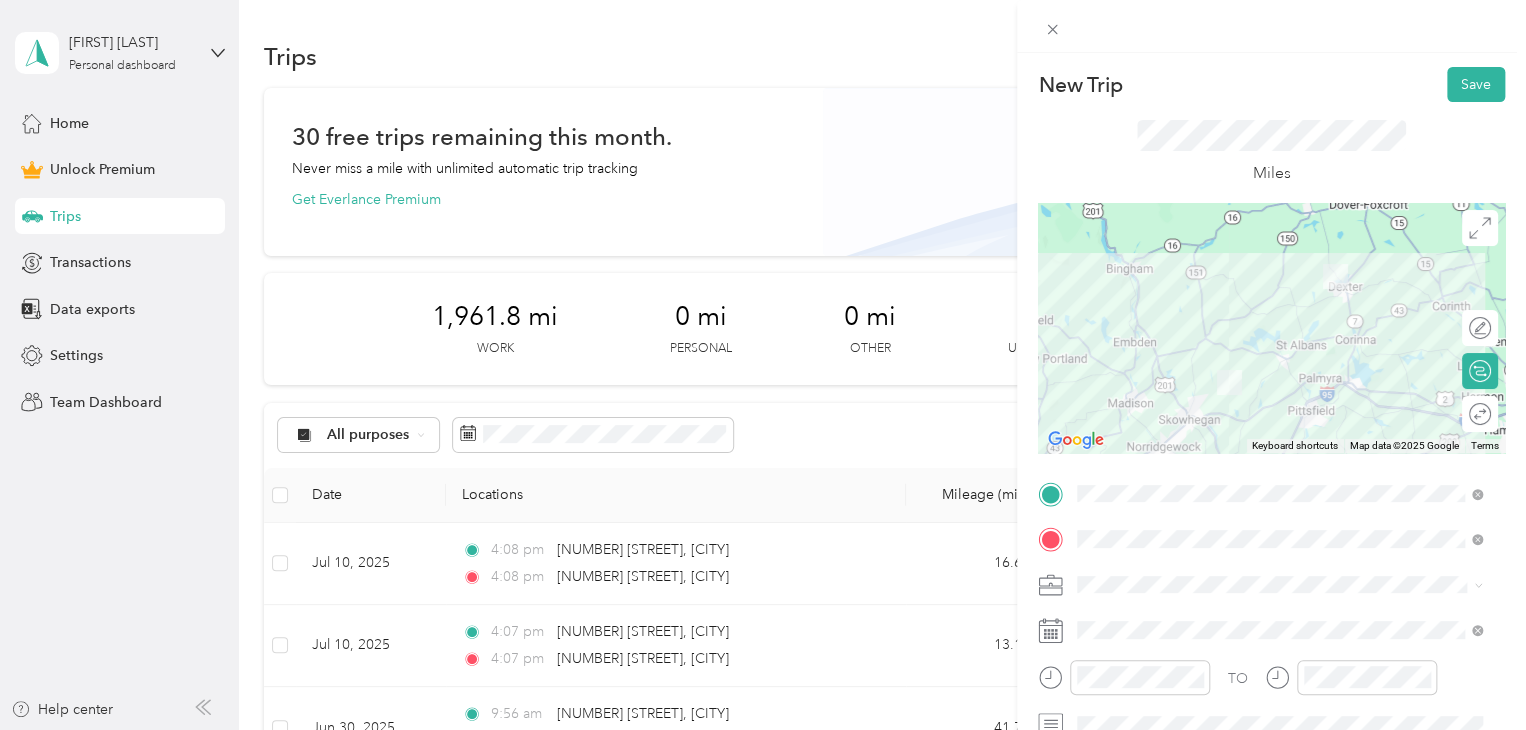 click on "Work Personal Consultant Other Charity Medical Moving Commute" at bounding box center (1279, 416) 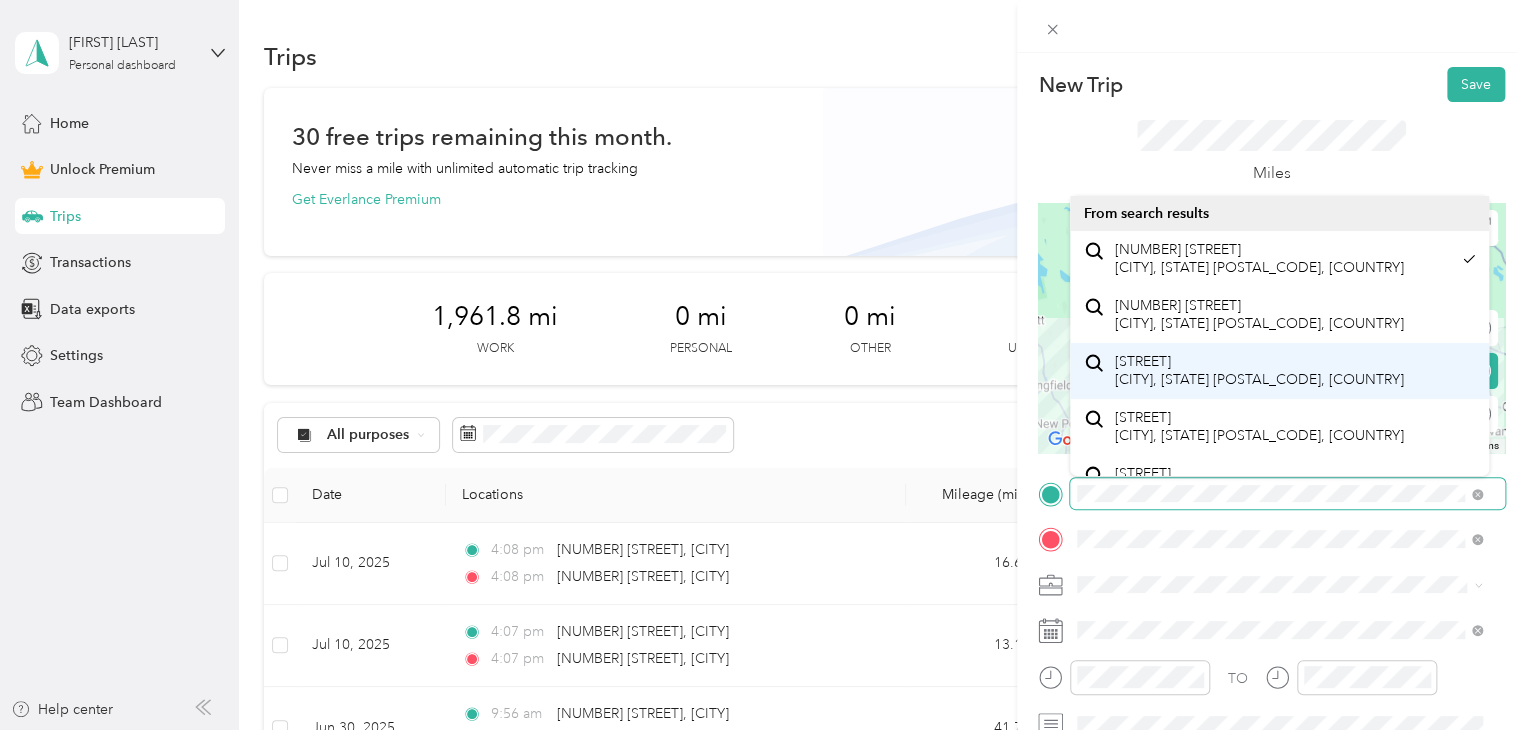 drag, startPoint x: 1104, startPoint y: 314, endPoint x: 1123, endPoint y: 382, distance: 70.60453 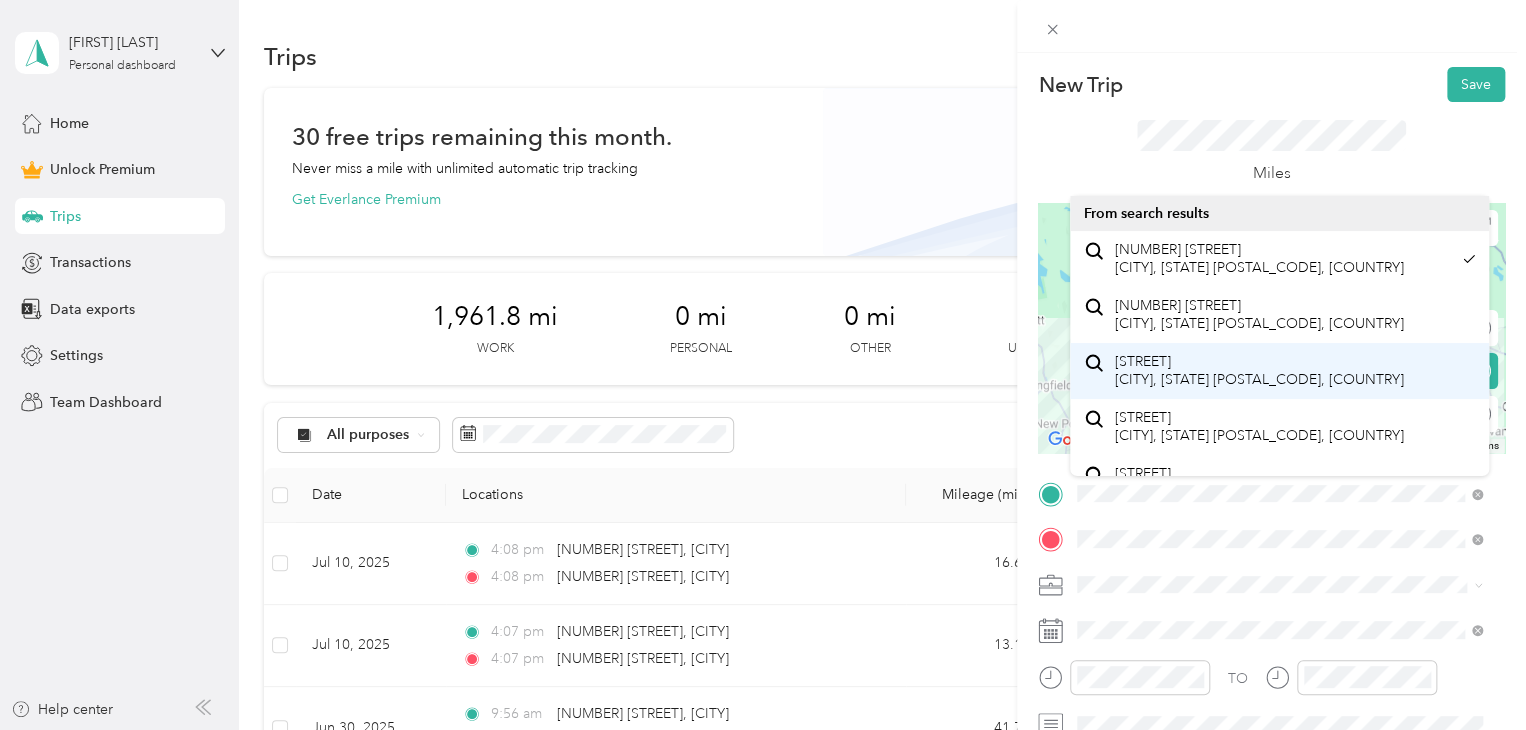 click on "New Trip Save This trip cannot be edited because it is either under review, approved, or paid. Contact your Team Manager to edit it. Miles To navigate the map with touch gestures double-tap and hold your finger on the map, then drag the map. ← Move left → Move right ↑ Move up ↓ Move down + Zoom in - Zoom out Home Jump left by 75% End Jump right by 75% Page Up Jump up by 75% Page Down Jump down by 75% Keyboard shortcuts Map Data Map data ©2025 Google Map data ©2025 Google 10 km  Click to toggle between metric and imperial units Terms Report a map error Edit route Calculate route Round trip TO Add photo From search results [NUMBER] [STREET]
[CITY], [STATE] [POSTAL_CODE], [COUNTRY] [NUMBER] [STREET]
[CITY], [STATE] [POSTAL_CODE], [COUNTRY] [STREET]
[CITY], [STATE] [POSTAL_CODE], [COUNTRY] [STREET]
[CITY], [STATE] [POSTAL_CODE], [COUNTRY] [STREET]
[CITY], [STATE] [POSTAL_CODE], [COUNTRY]" at bounding box center [758, 730] 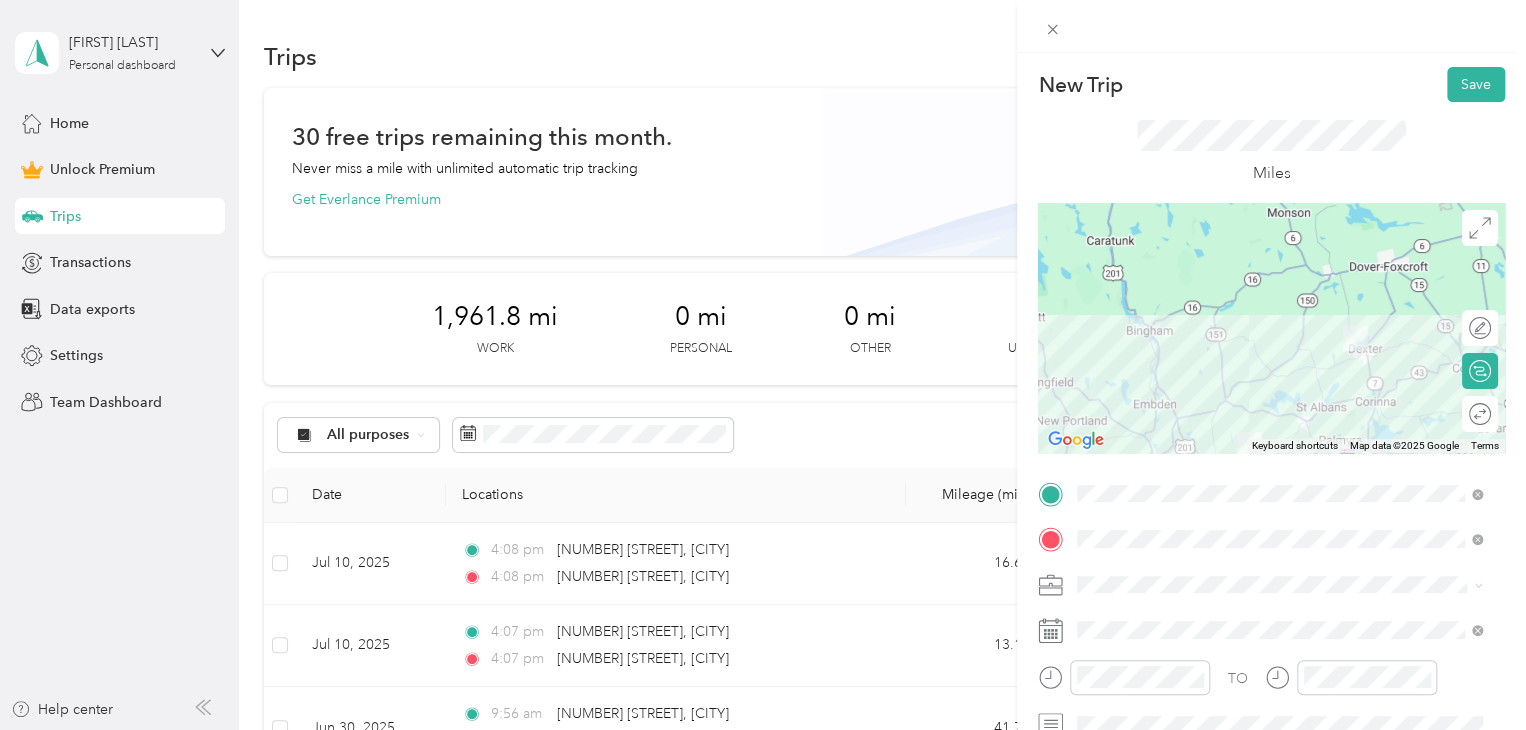 click on "Work" at bounding box center [1279, 294] 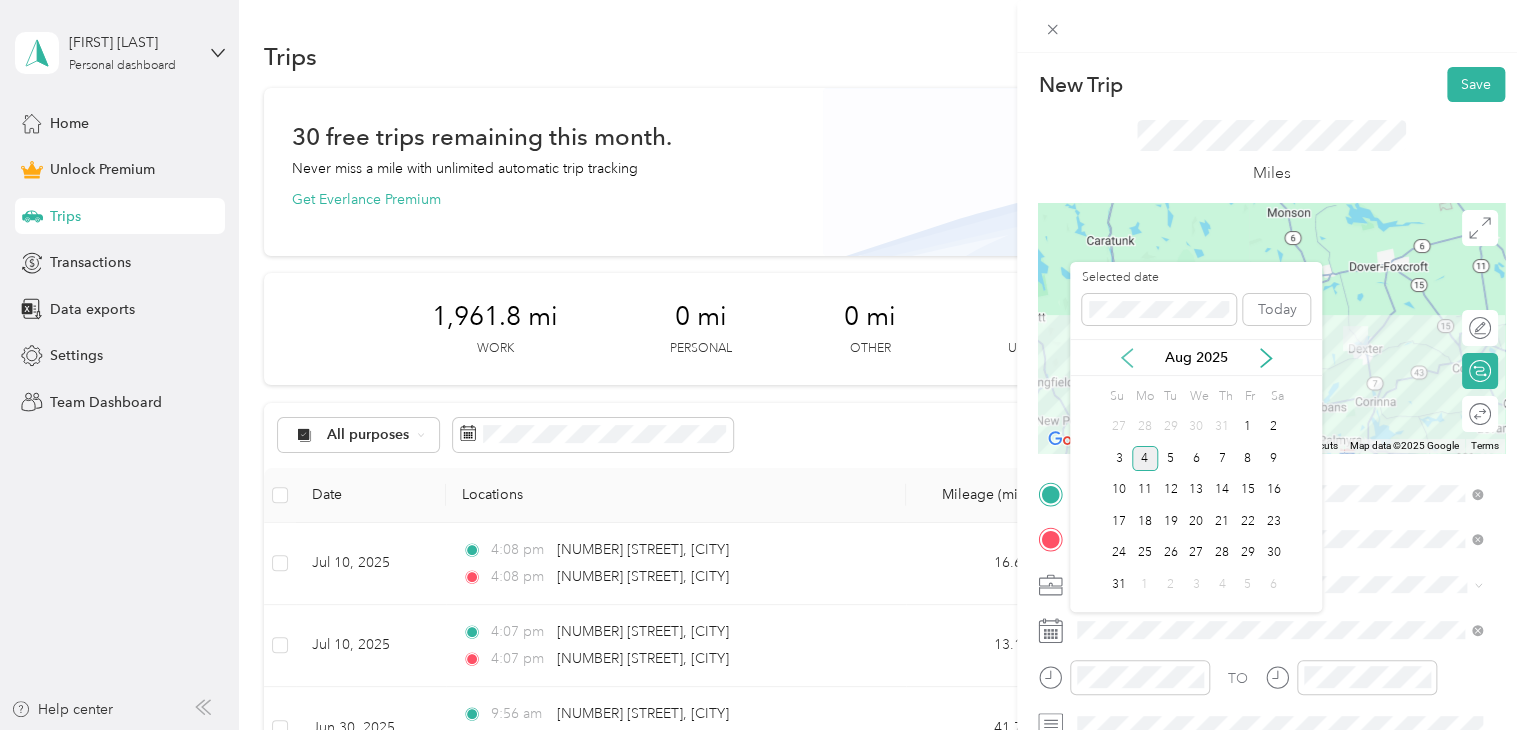 click 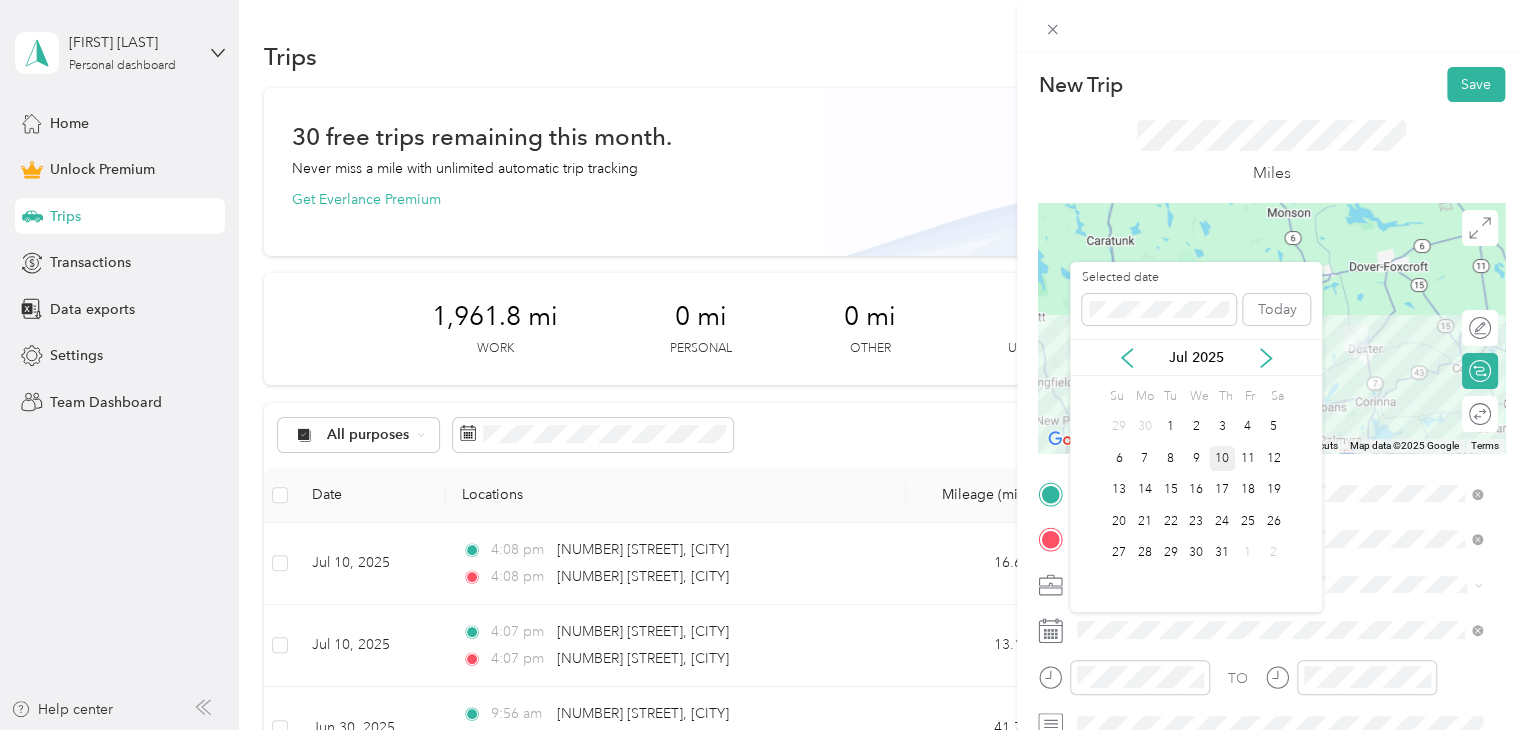 click on "10" at bounding box center [1222, 458] 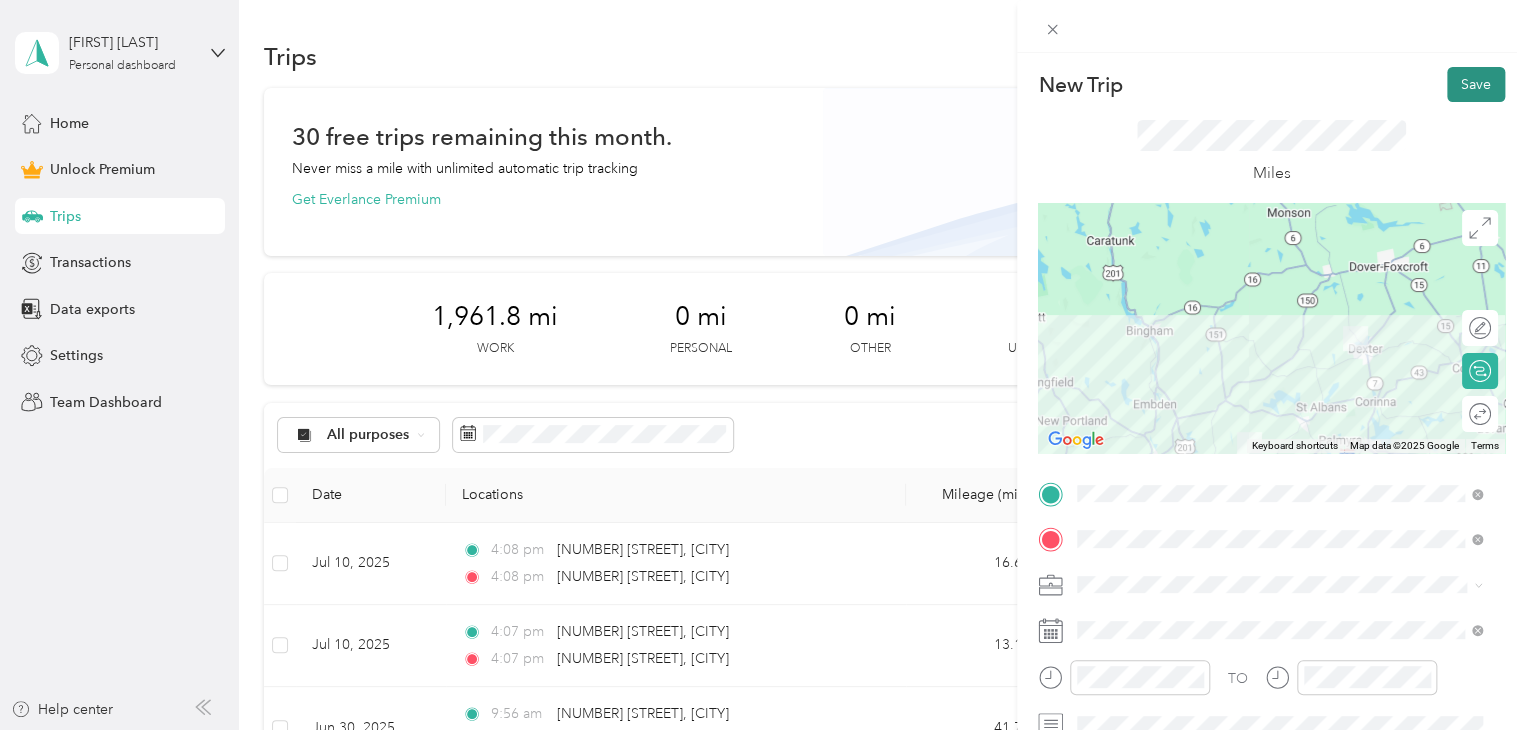 click on "Save" at bounding box center [1476, 84] 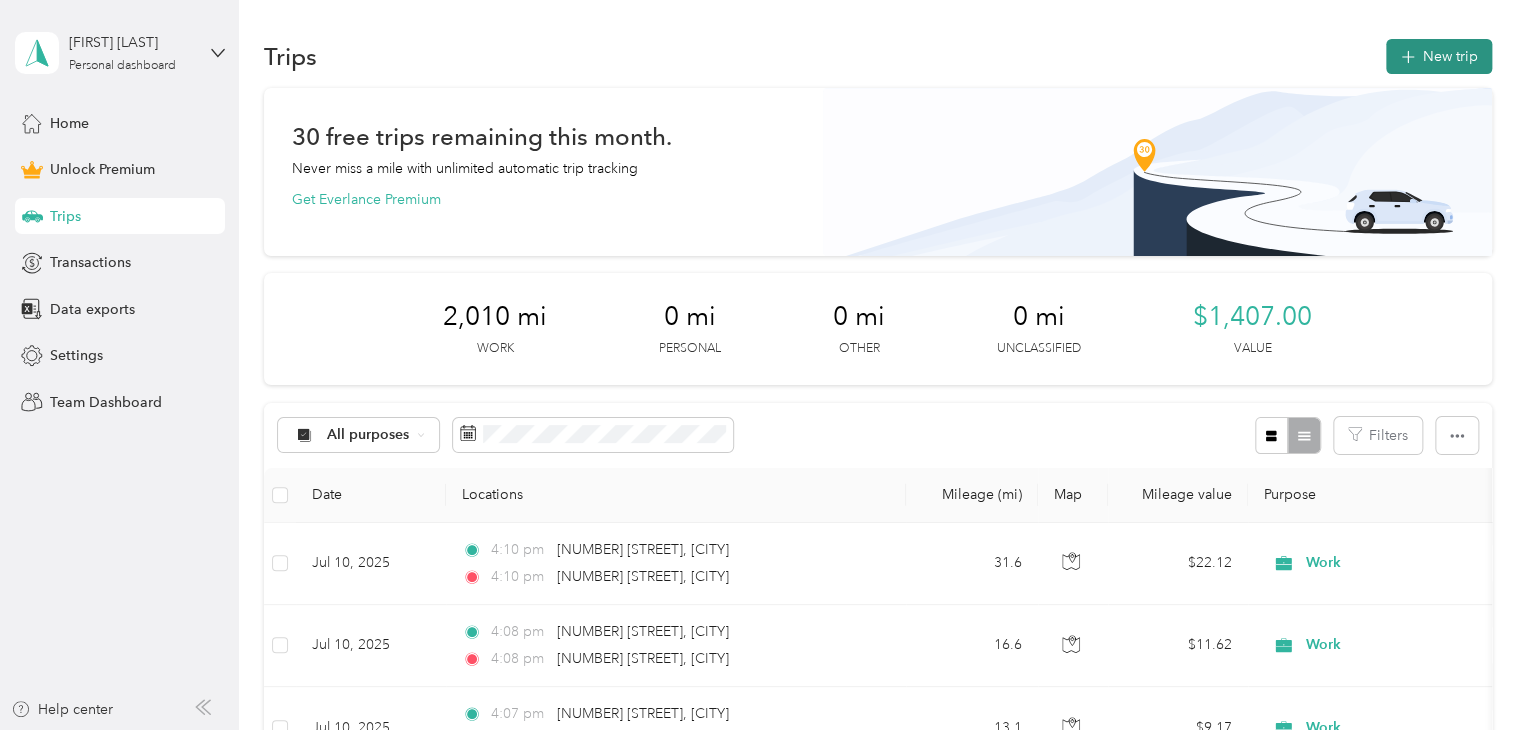 click on "New trip" at bounding box center (1439, 56) 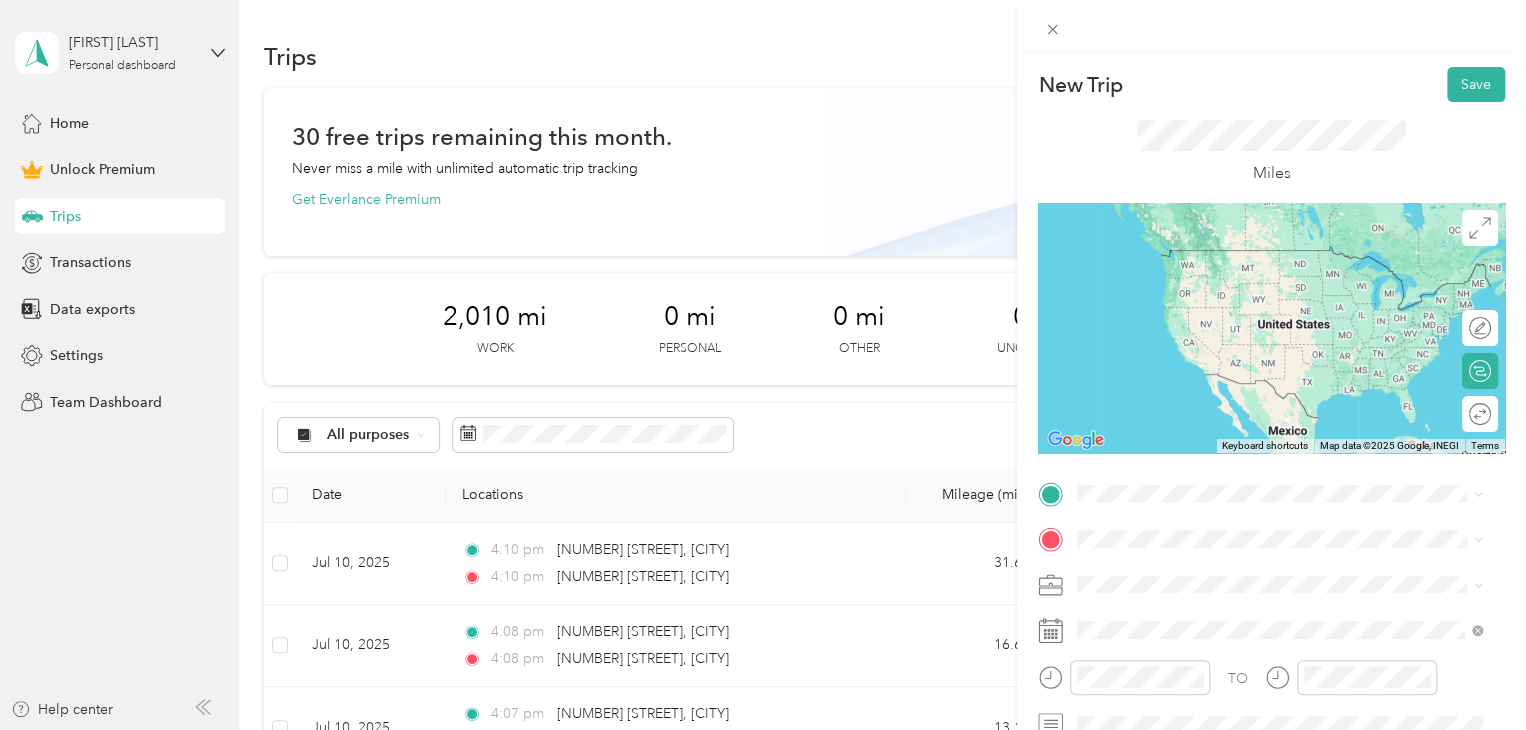 click on "[NUMBER] [STREET]
[CITY], [STATE] [POSTAL_CODE], [COUNTRY]" at bounding box center (1259, 247) 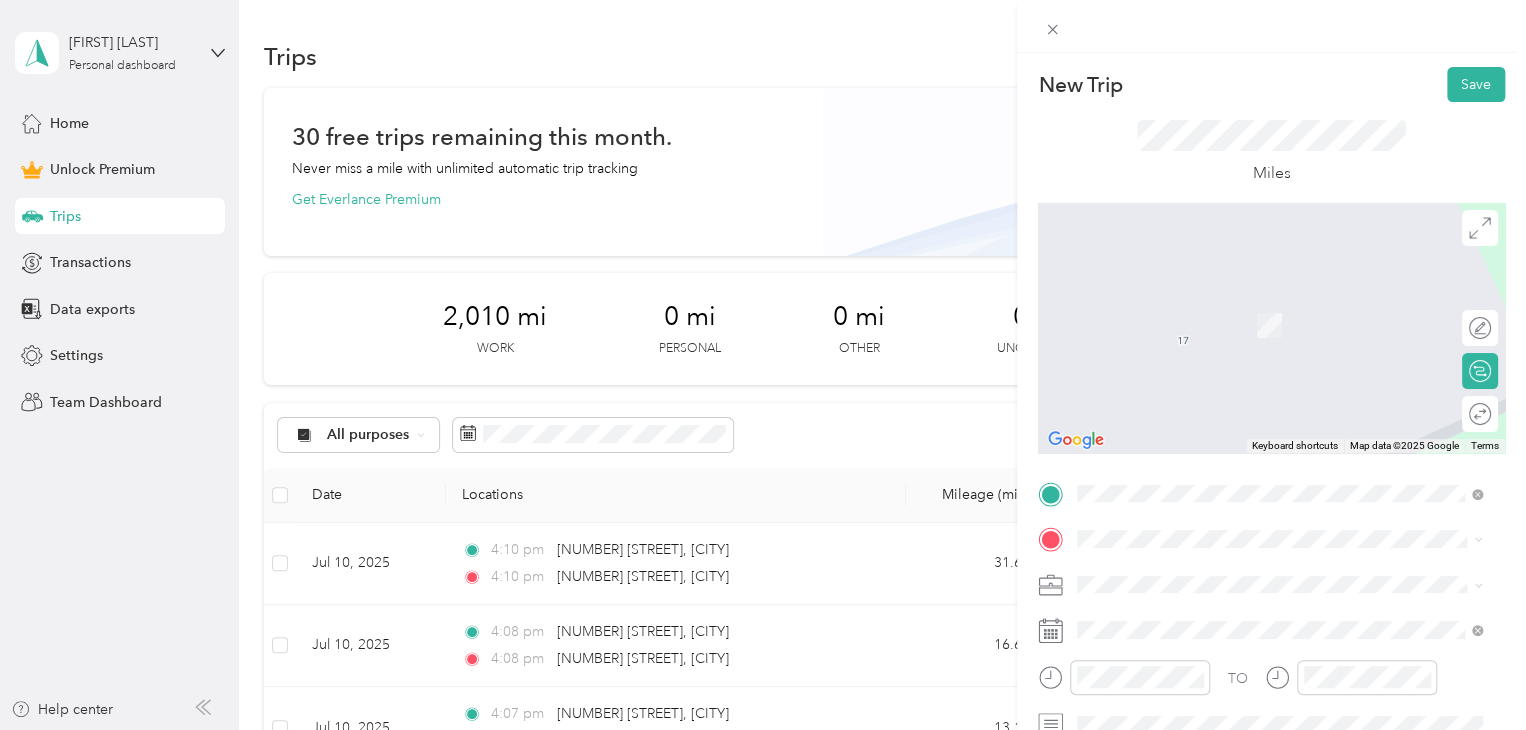 click on "[NUMBER] [STREET]
[CITY], [STATE] [POSTAL_CODE], [COUNTRY]" at bounding box center [1259, 295] 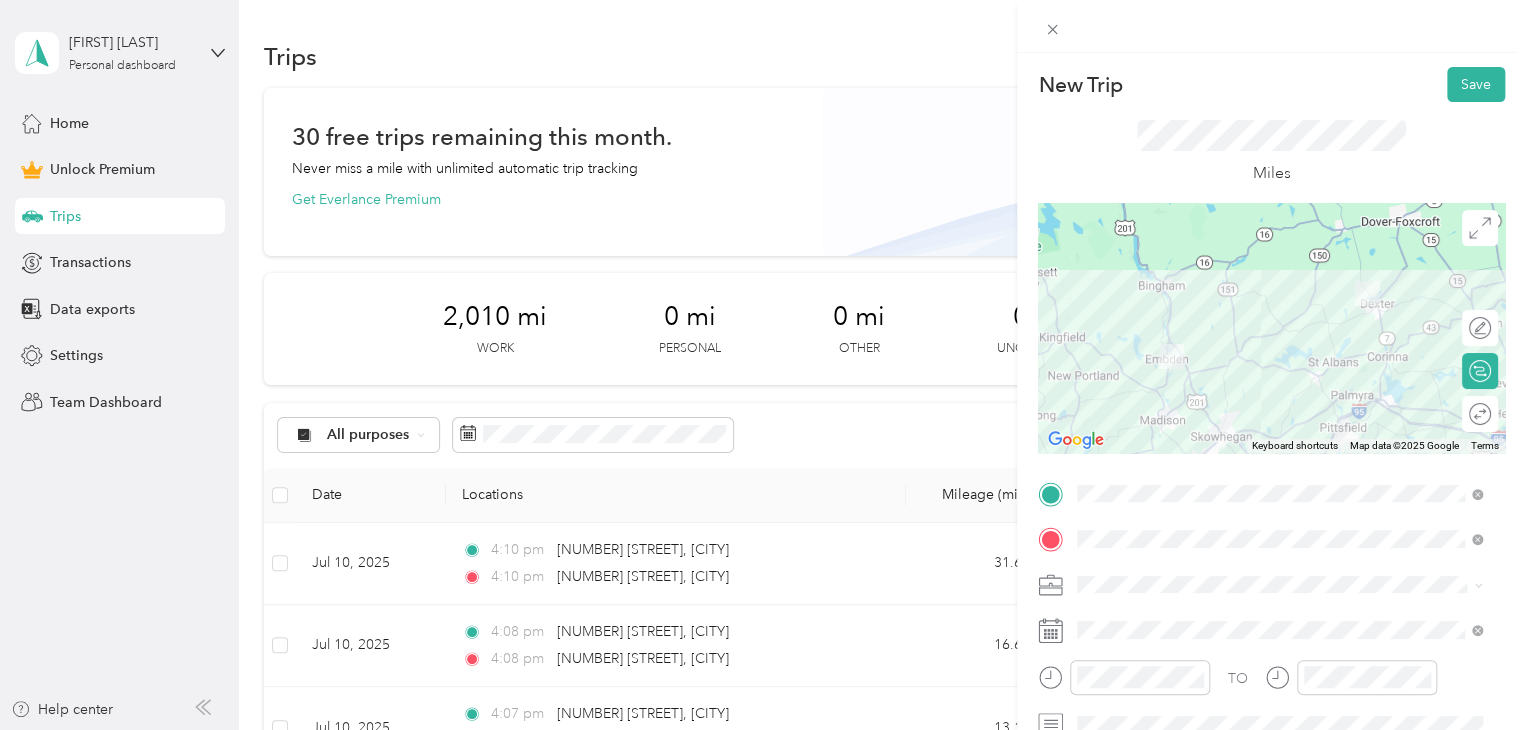 click on "Work Personal Consultant Other Charity Medical Moving Commute" at bounding box center [1279, 416] 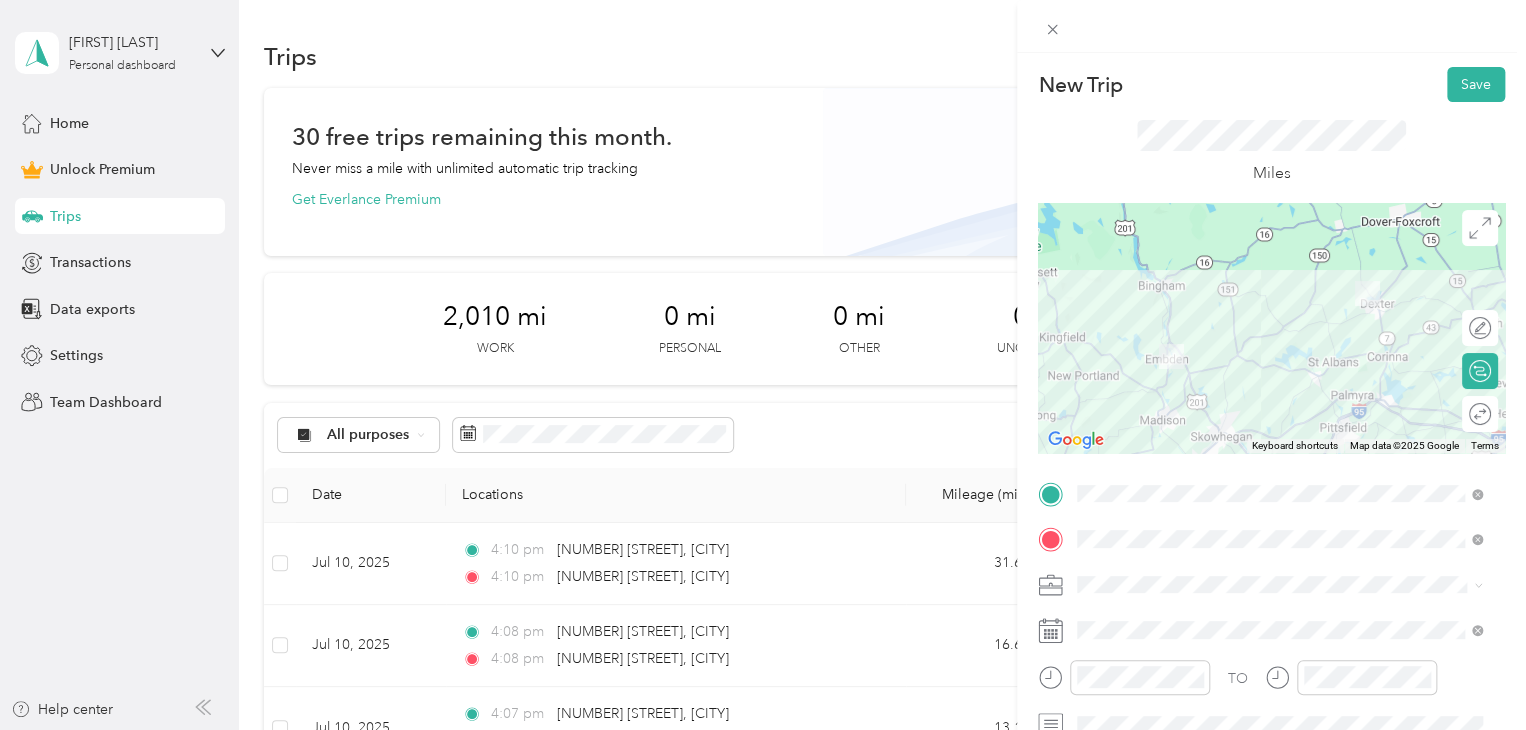 click on "Work" at bounding box center [1279, 300] 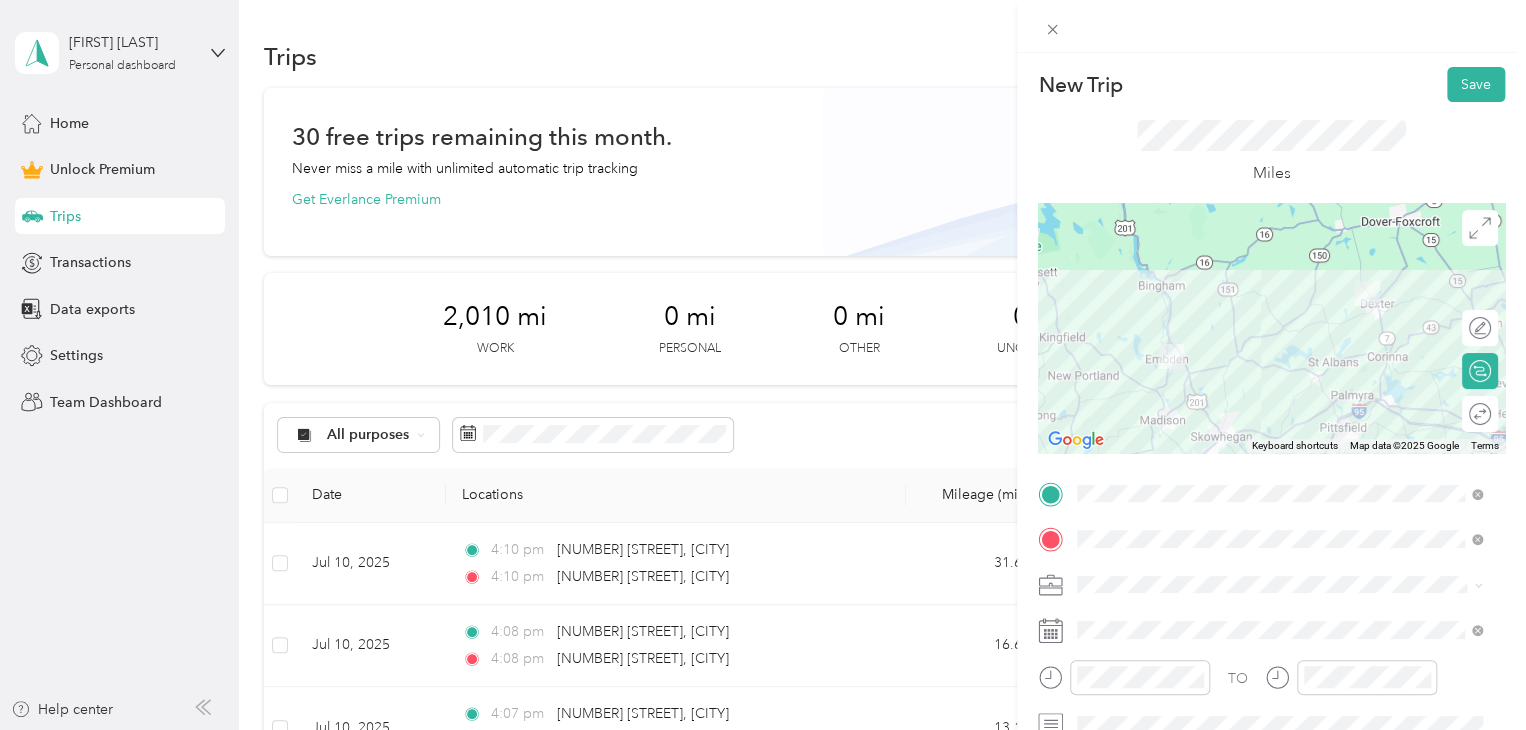 click at bounding box center (1271, 328) 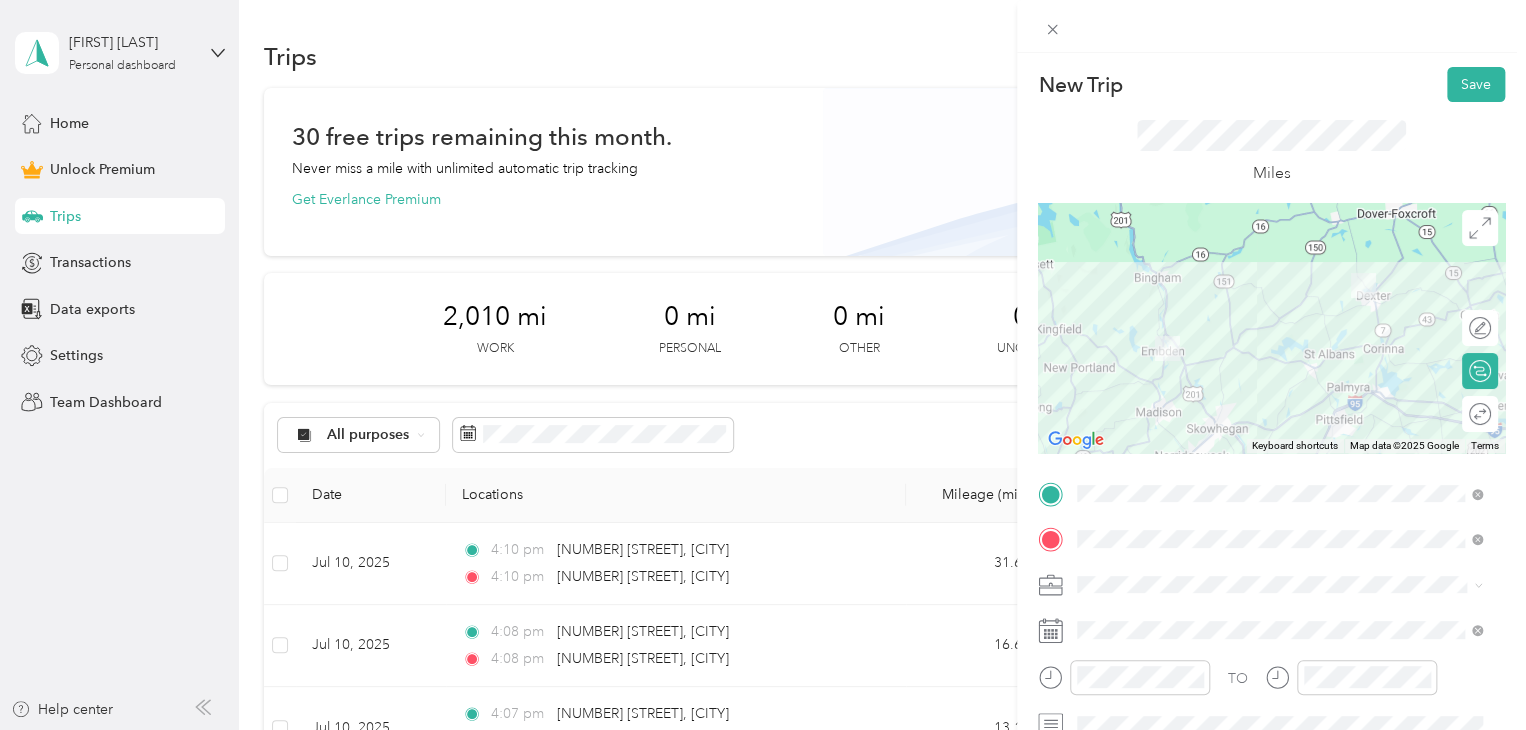 click at bounding box center (1271, 328) 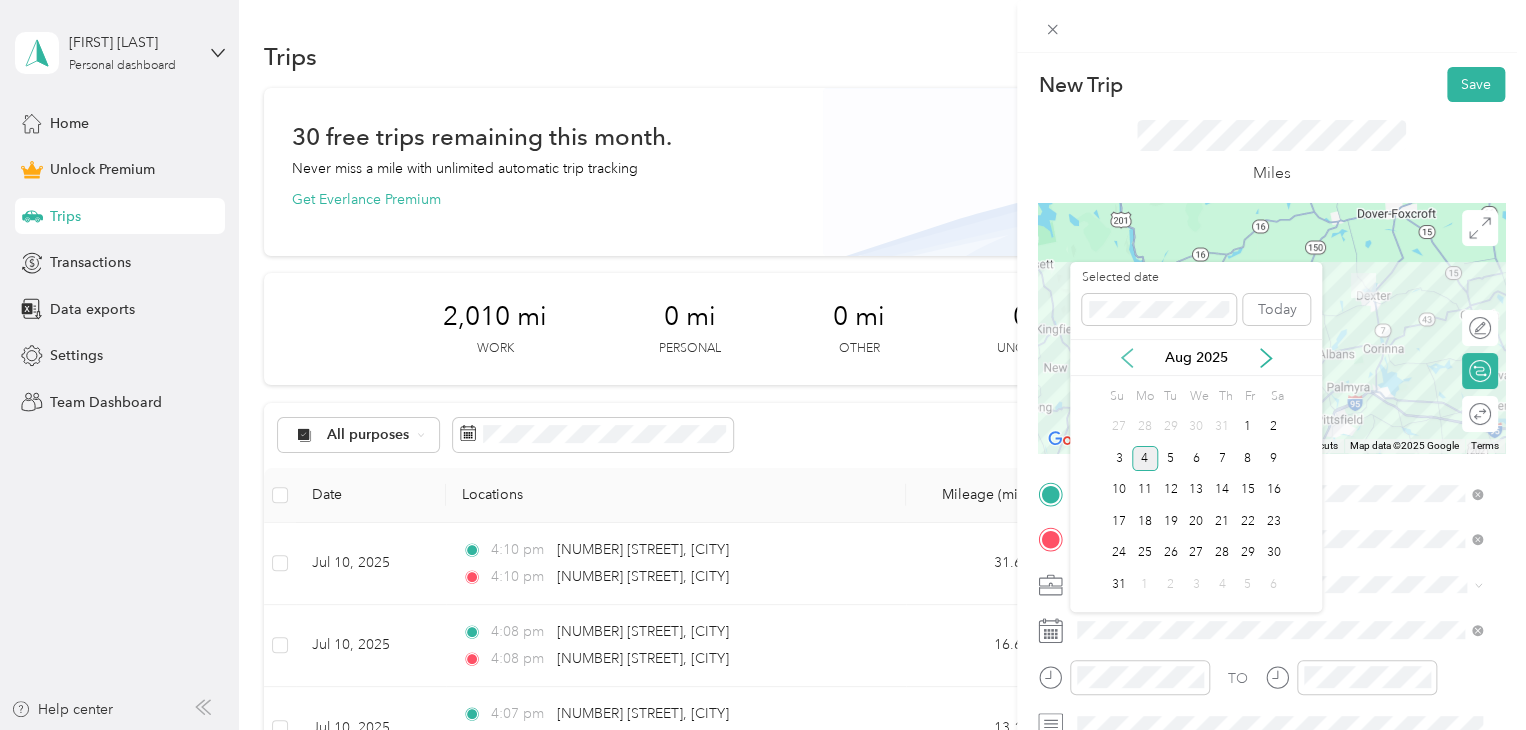 click 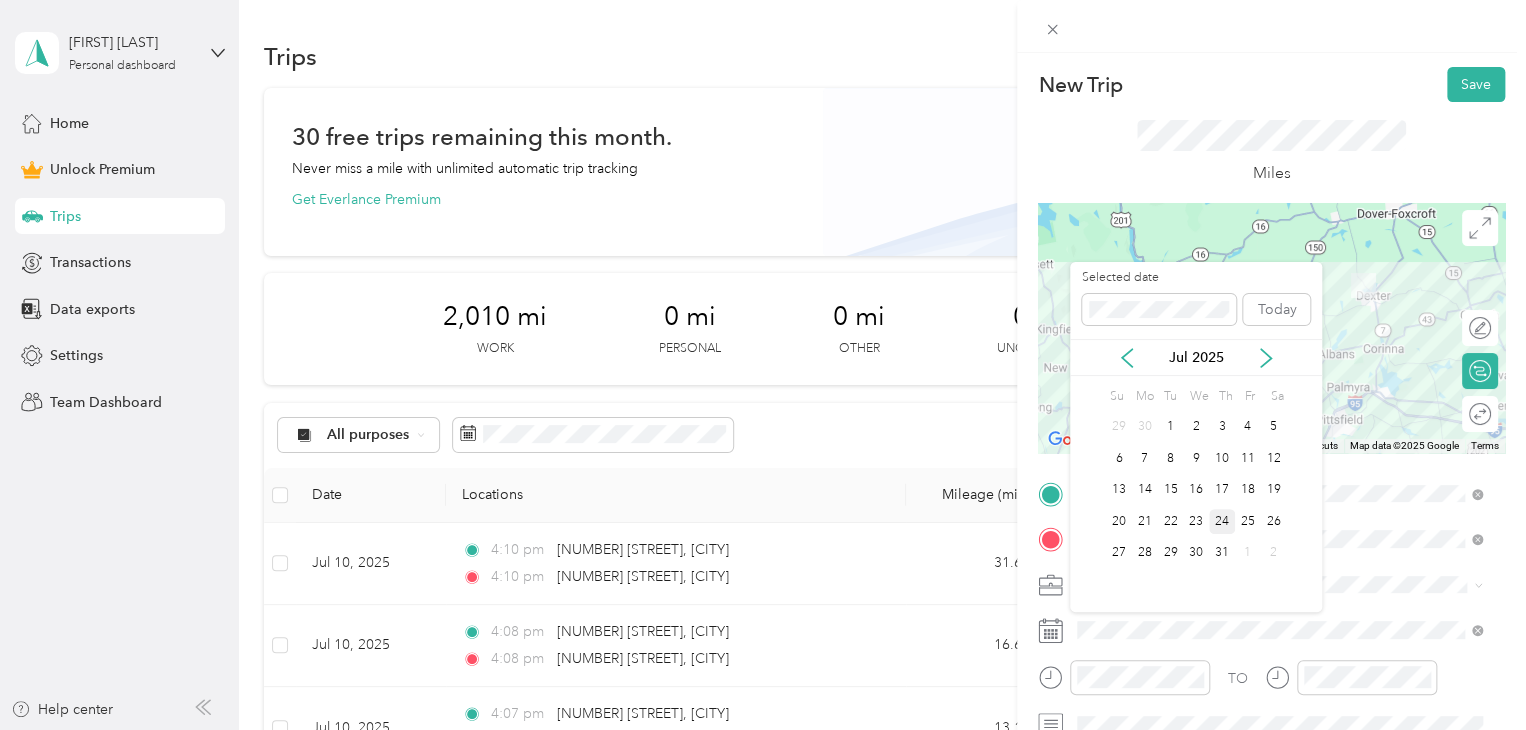 click on "24" at bounding box center [1222, 521] 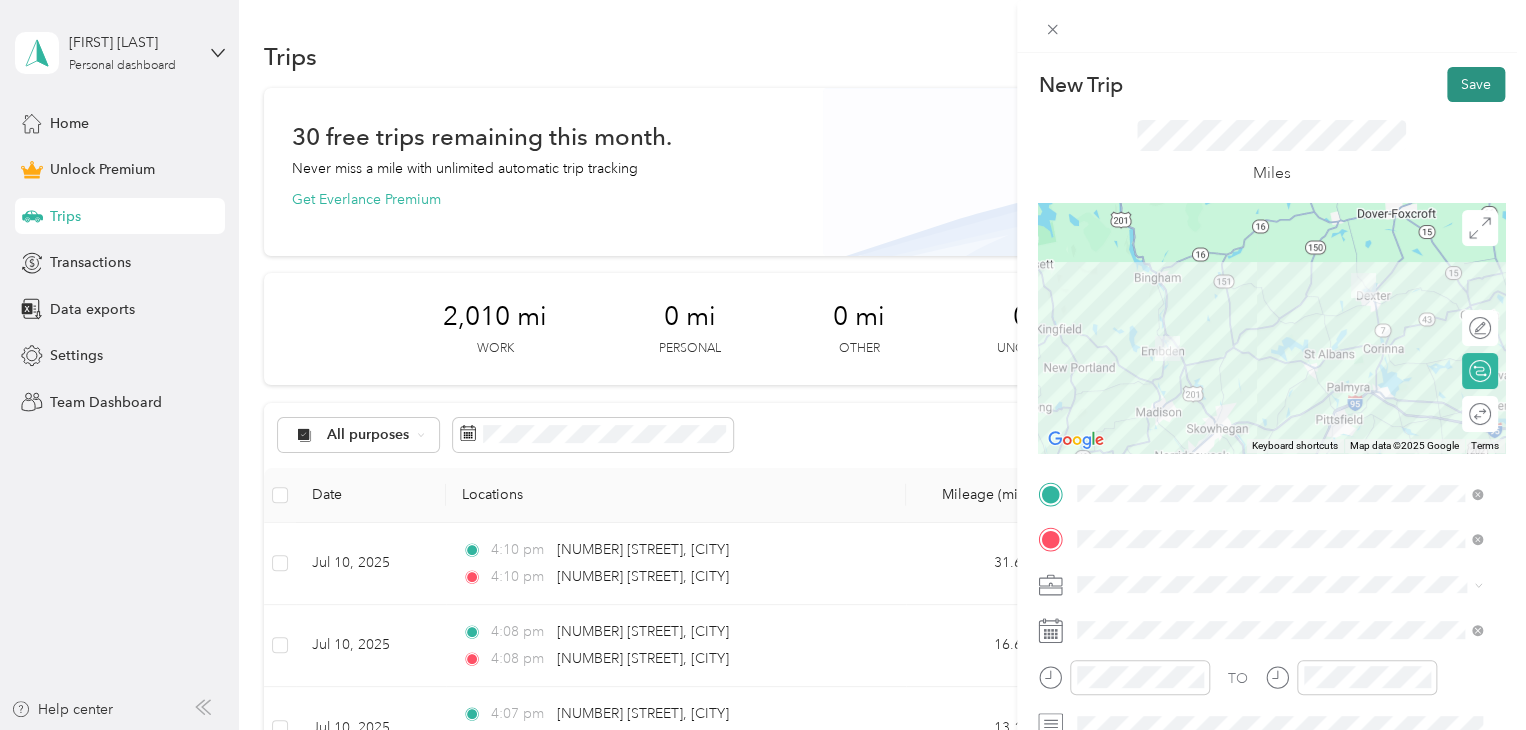 click on "Save" at bounding box center [1476, 84] 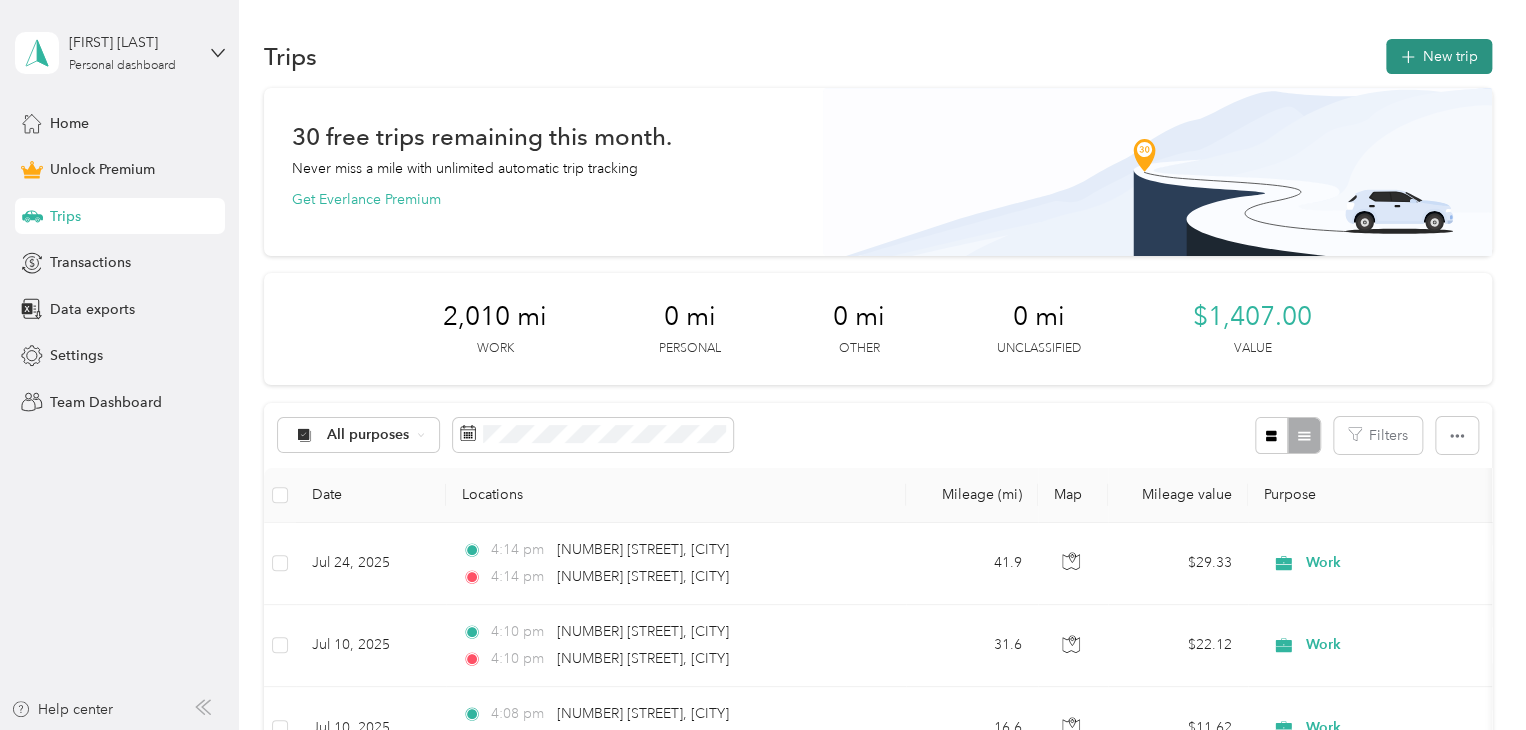 click on "New trip" at bounding box center [1439, 56] 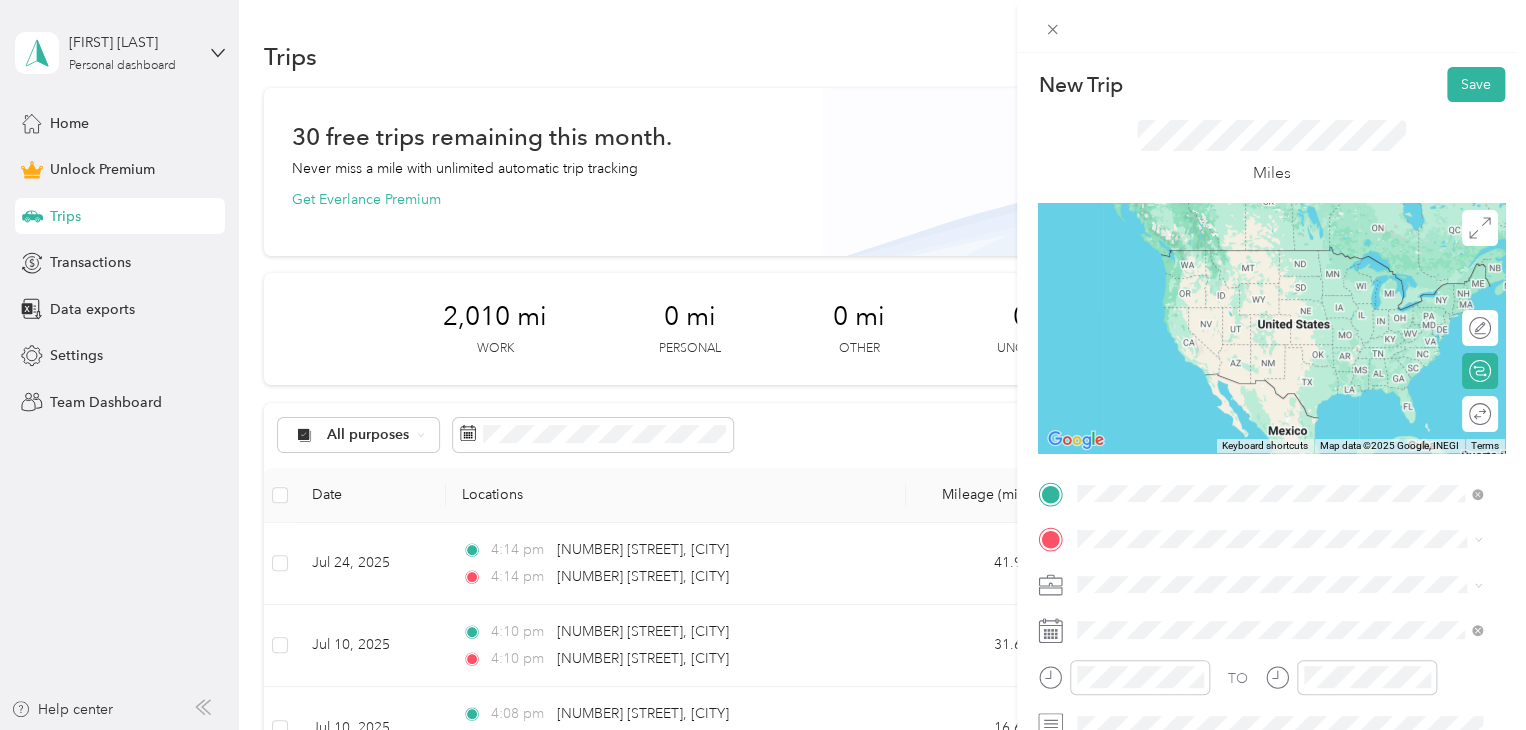 click on "[NUMBER] [STREET]
[CITY], [STATE] [POSTAL_CODE], [COUNTRY]" at bounding box center (1279, 259) 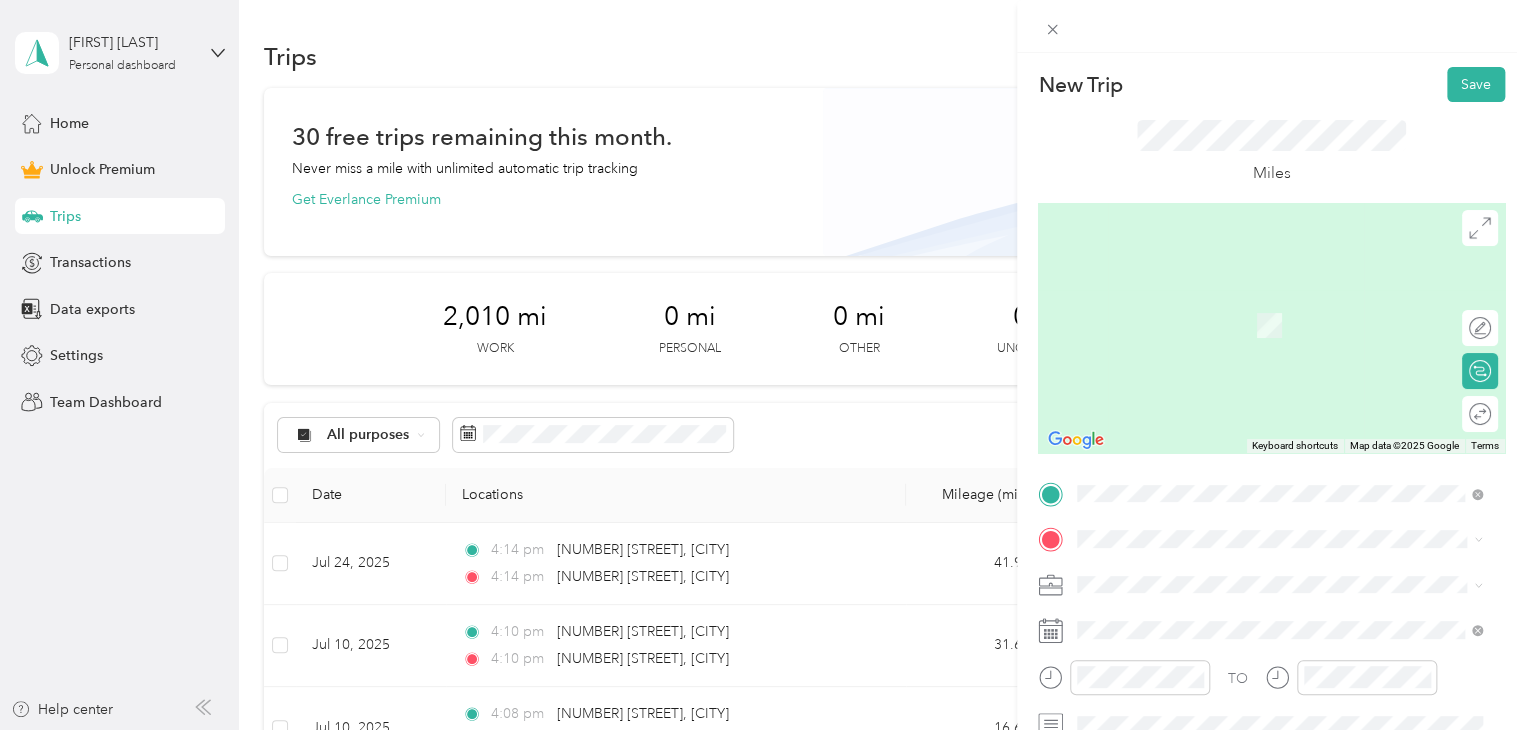 click on "[NUMBER] [STREET]
[CITY], [STATE] [POSTAL_CODE], [COUNTRY]" at bounding box center [1259, 293] 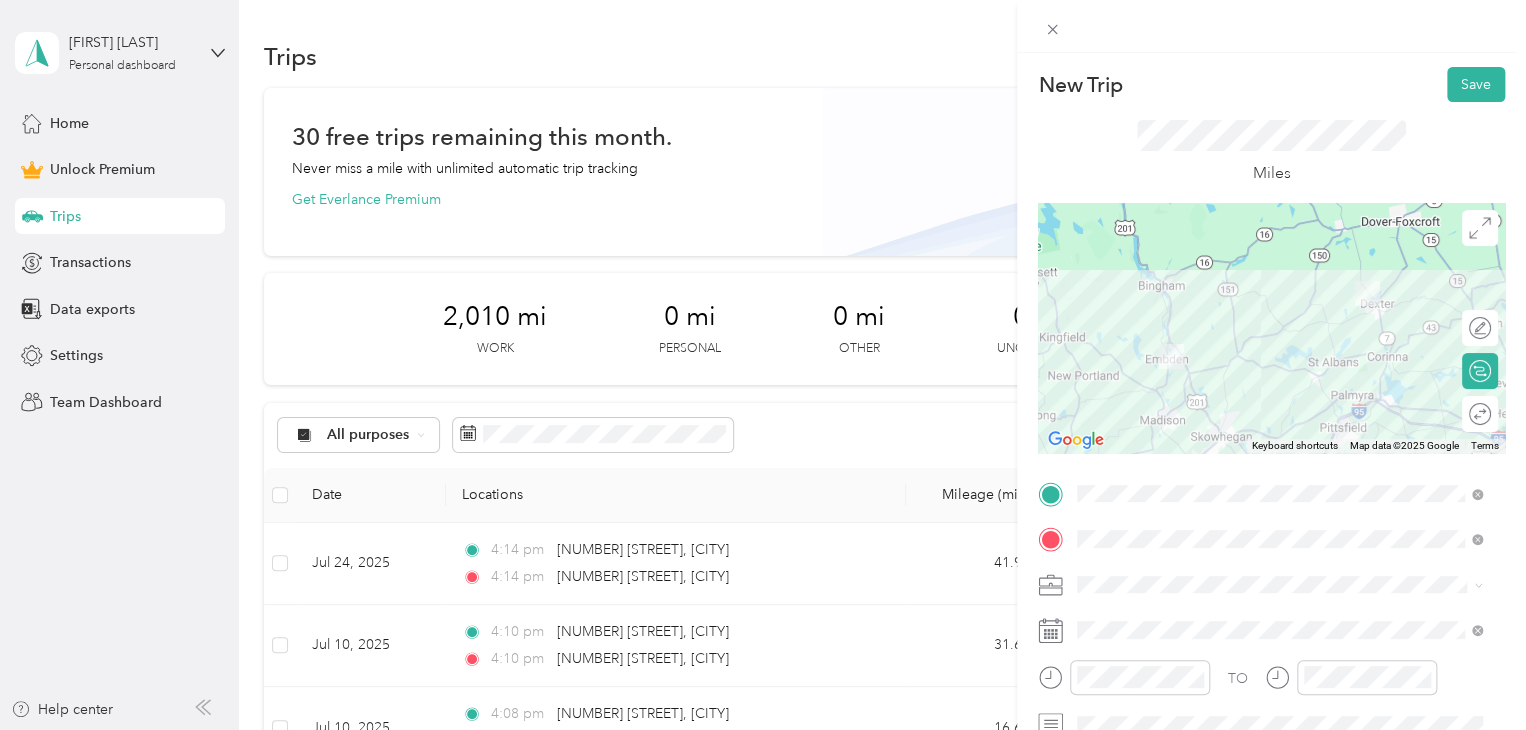 click at bounding box center [1271, 328] 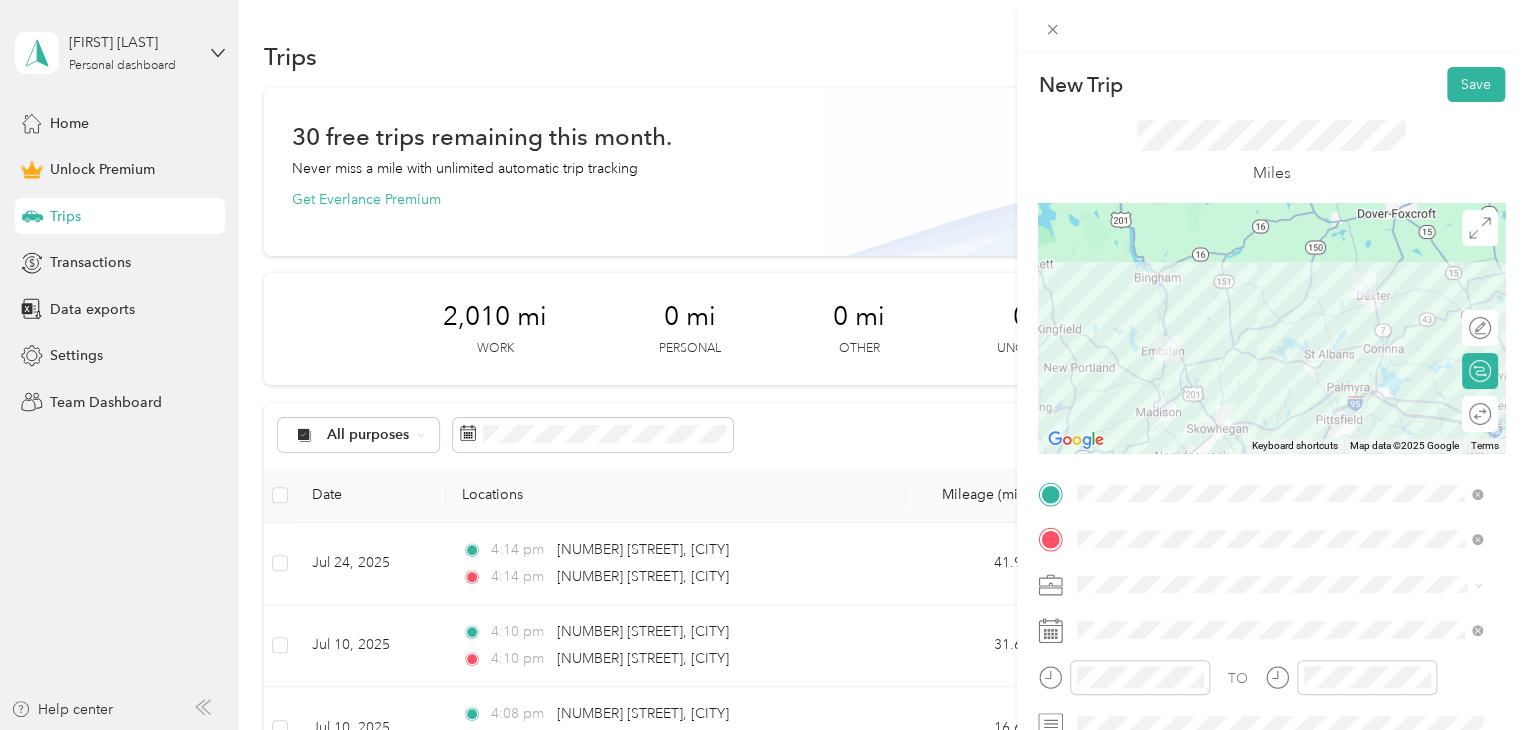 click on "Work" at bounding box center [1279, 302] 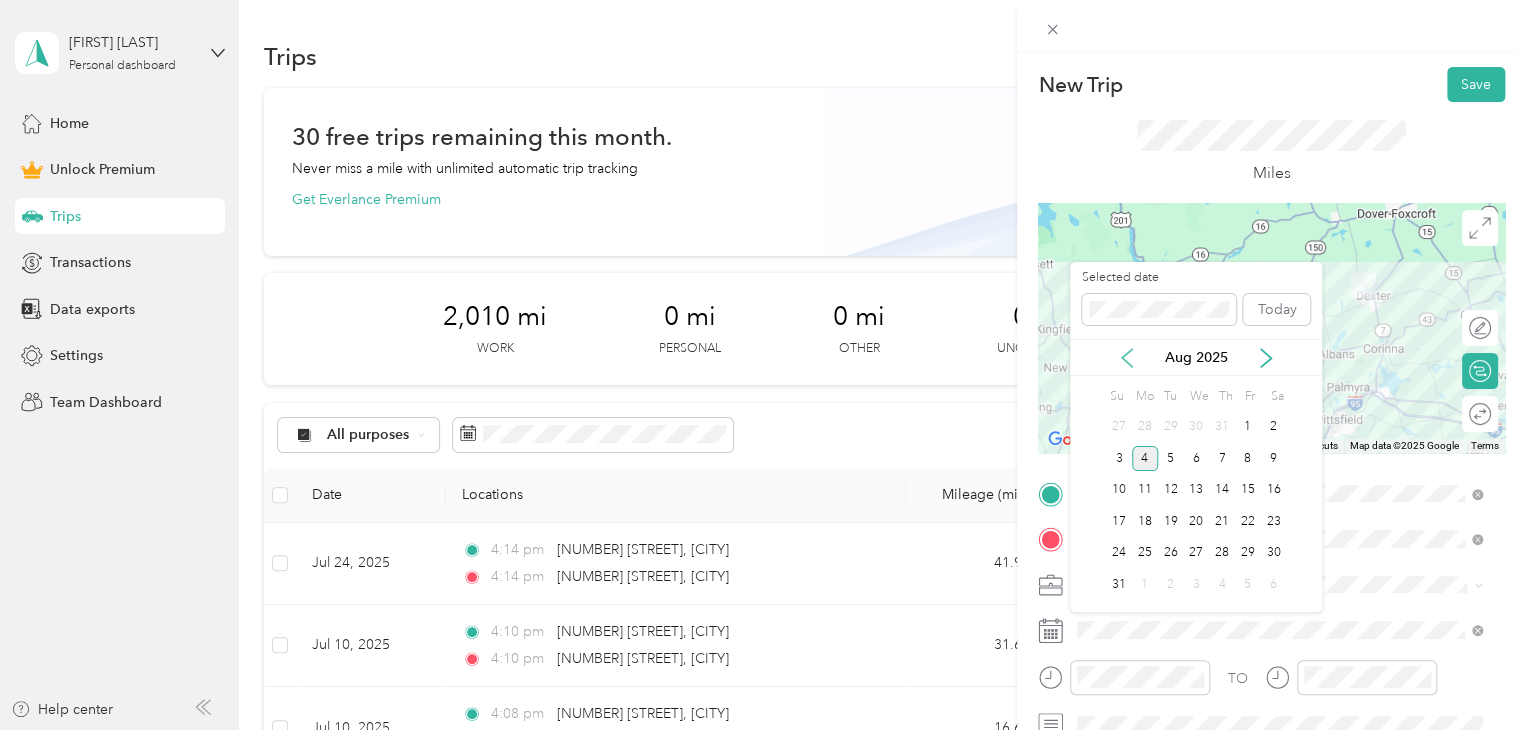 click 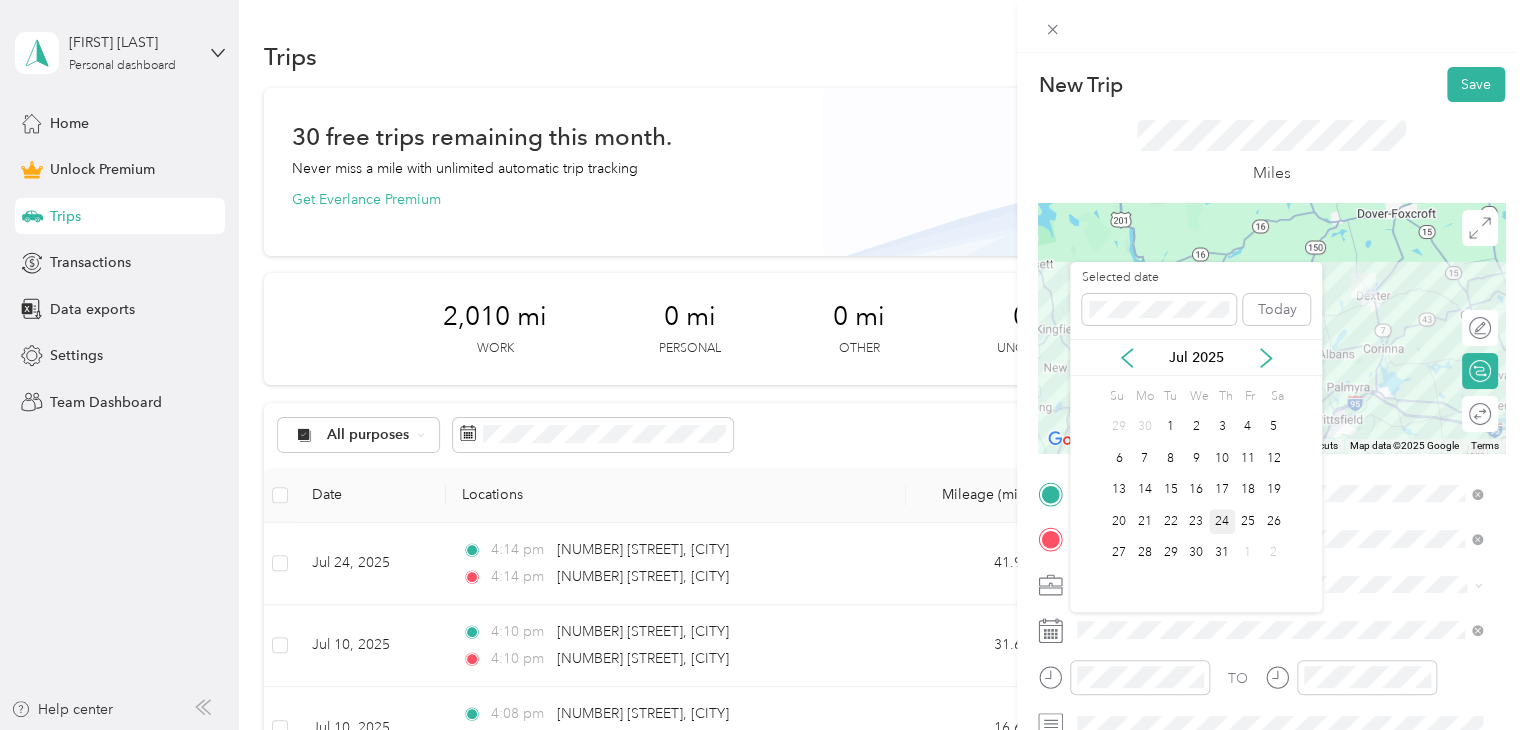 click on "24" at bounding box center [1222, 521] 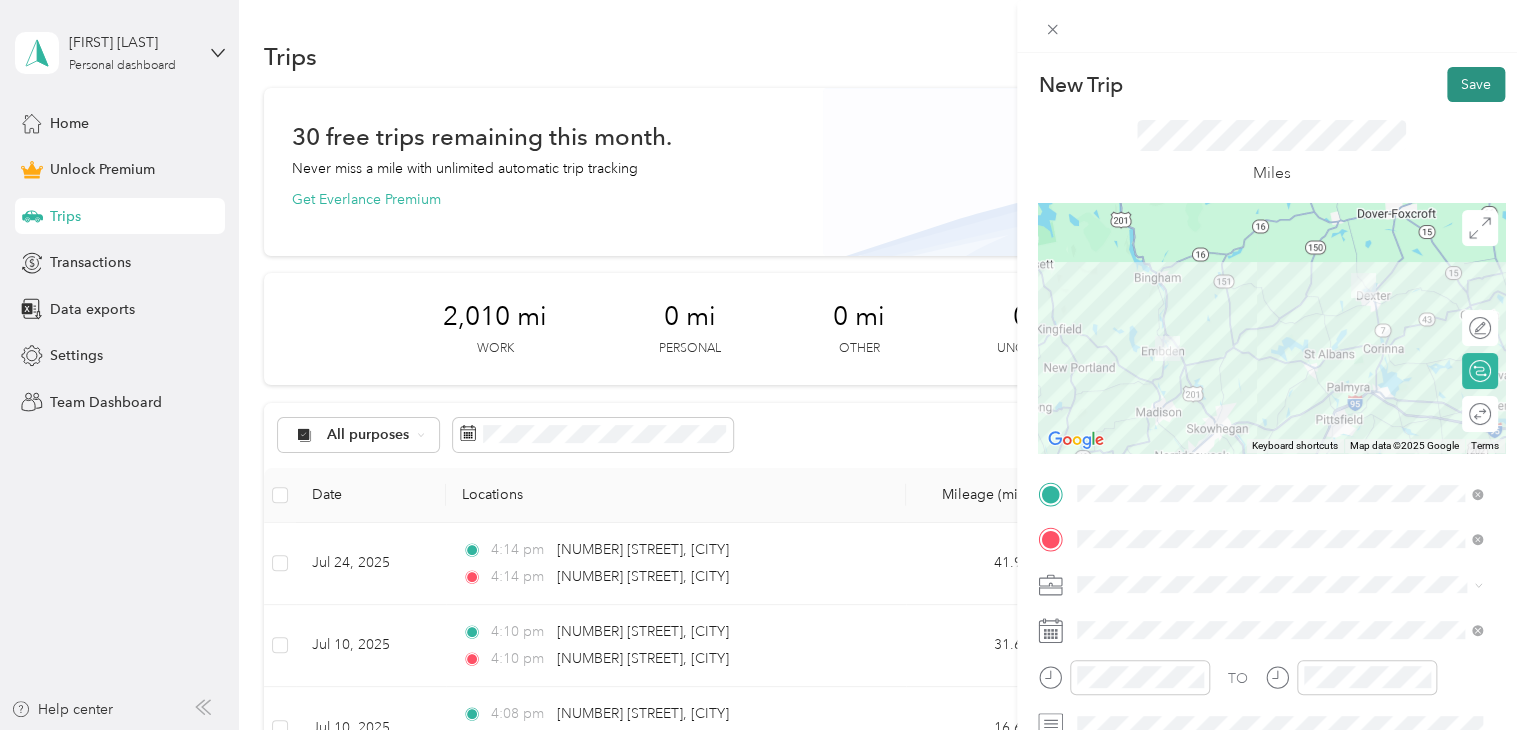 click on "Save" at bounding box center [1476, 84] 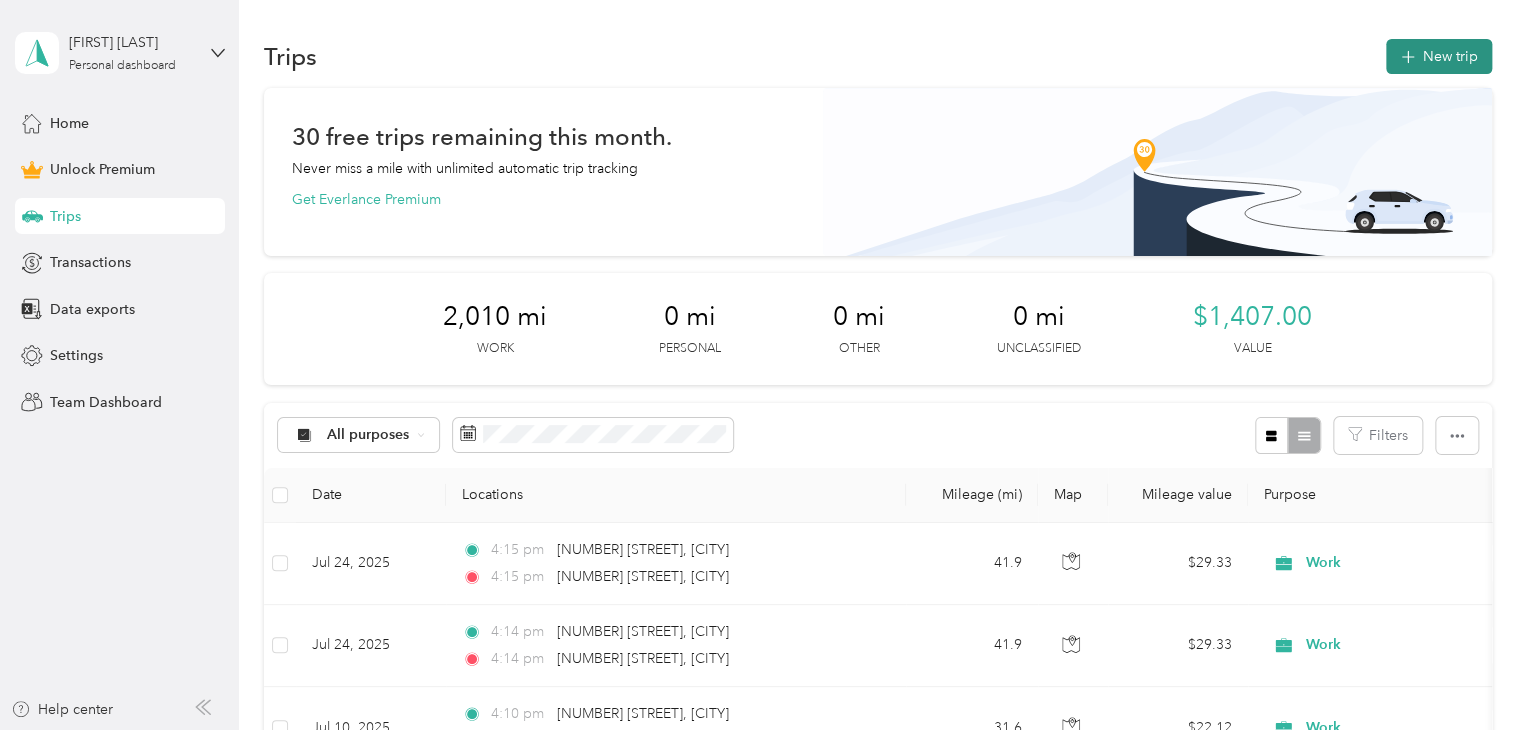 click on "New trip" at bounding box center [1439, 56] 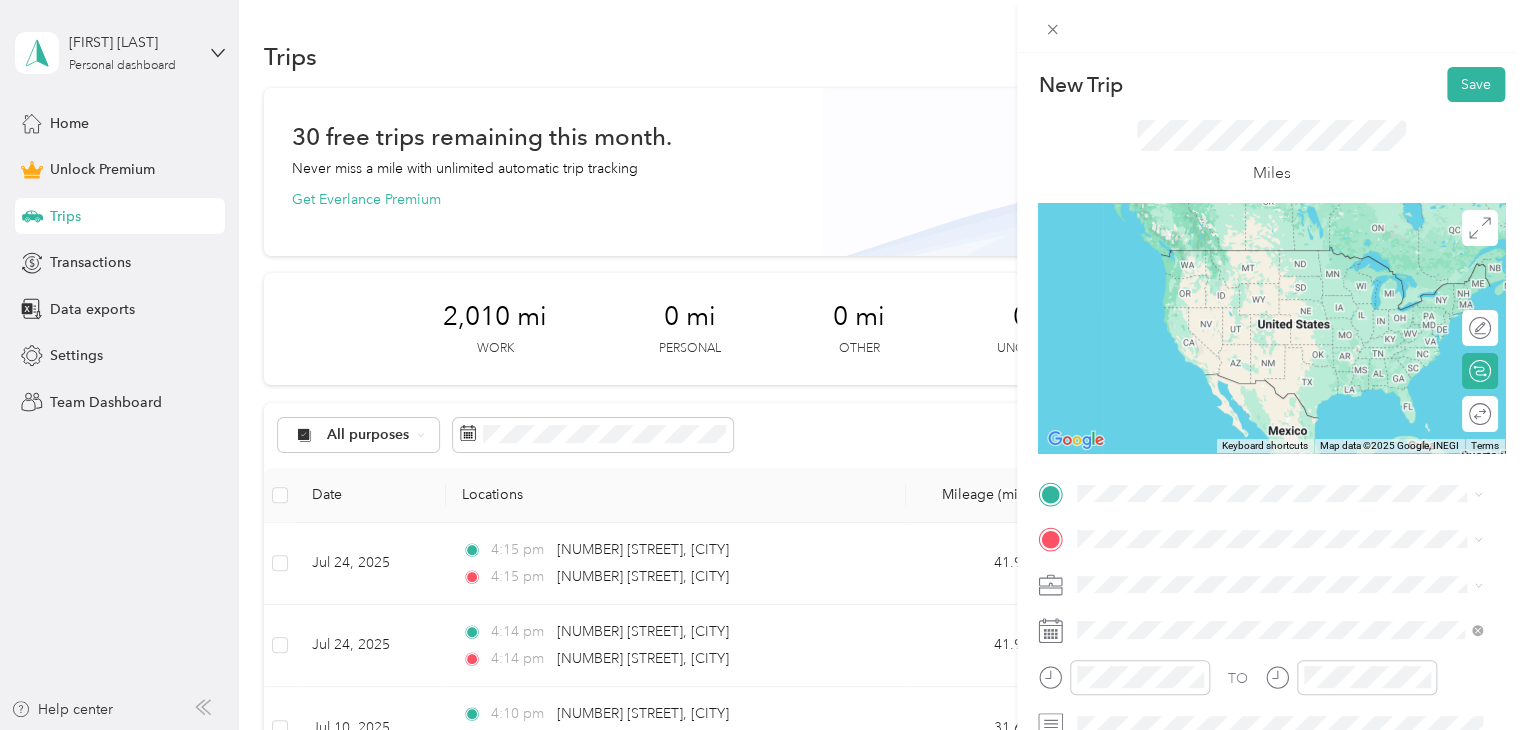 click on "[NUMBER] [STREET]
[CITY], [STATE] [POSTAL_CODE], [COUNTRY]" at bounding box center (1279, 251) 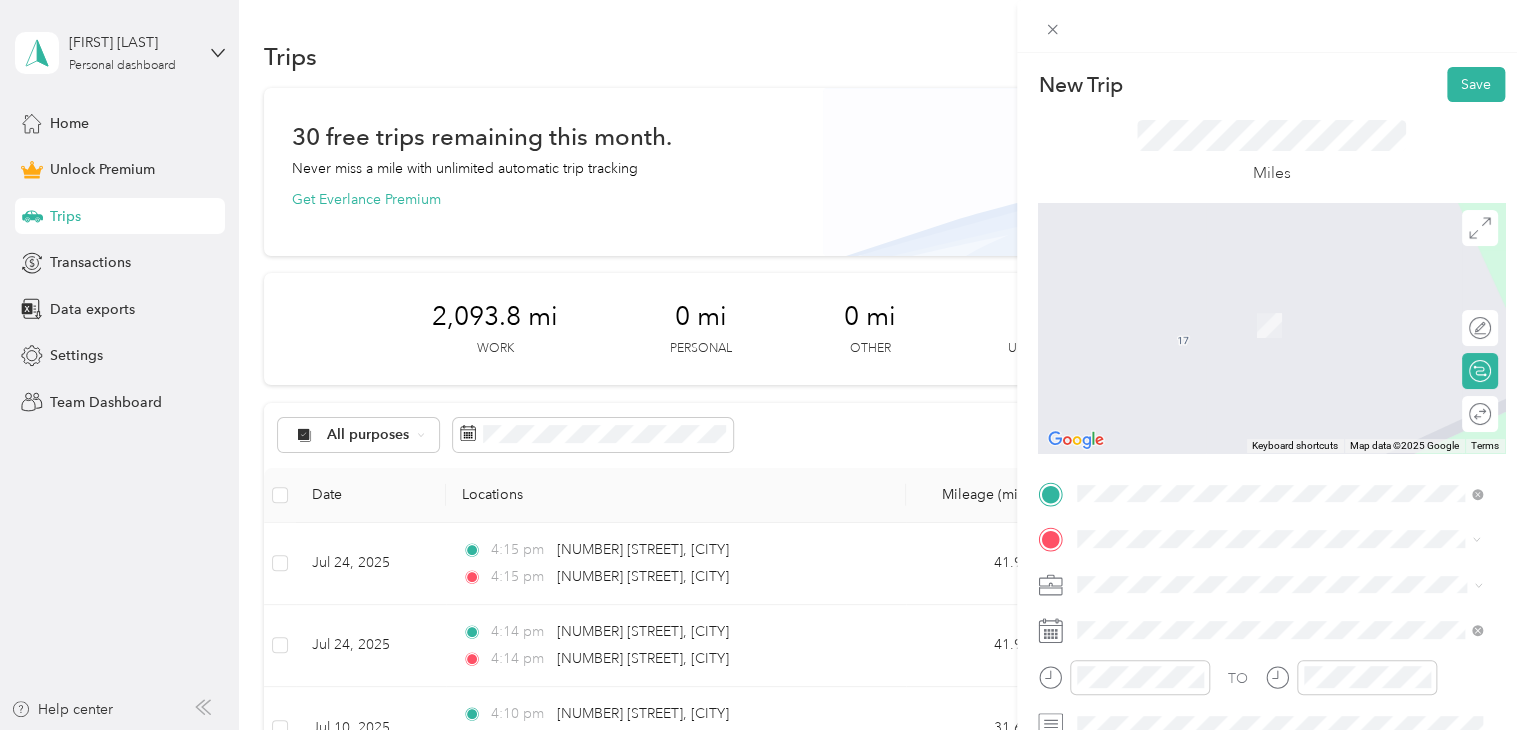 click on "[NUMBER] [STREET]
[CITY], [STATE] [POSTAL_CODE], [COUNTRY]" at bounding box center [1259, 304] 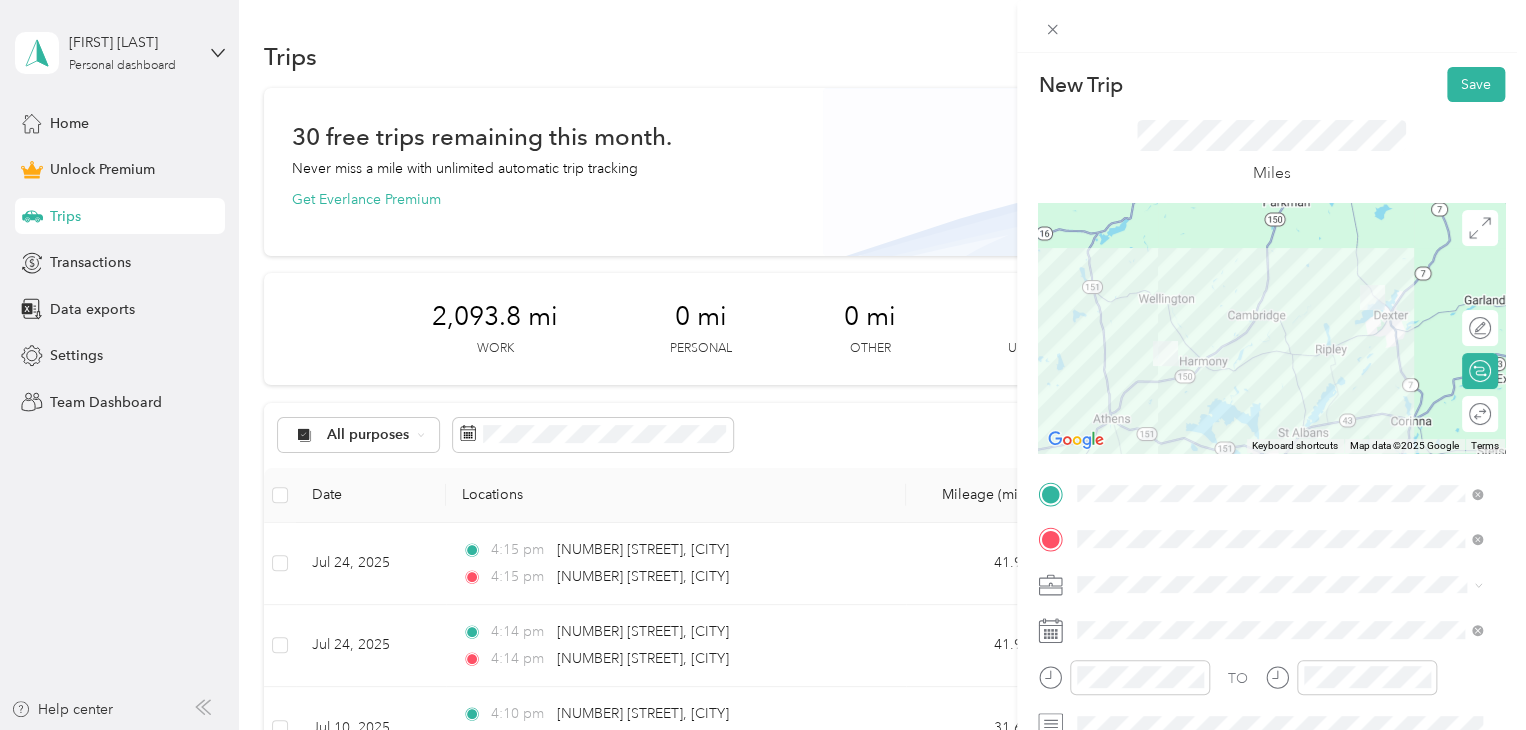 click at bounding box center (1271, 328) 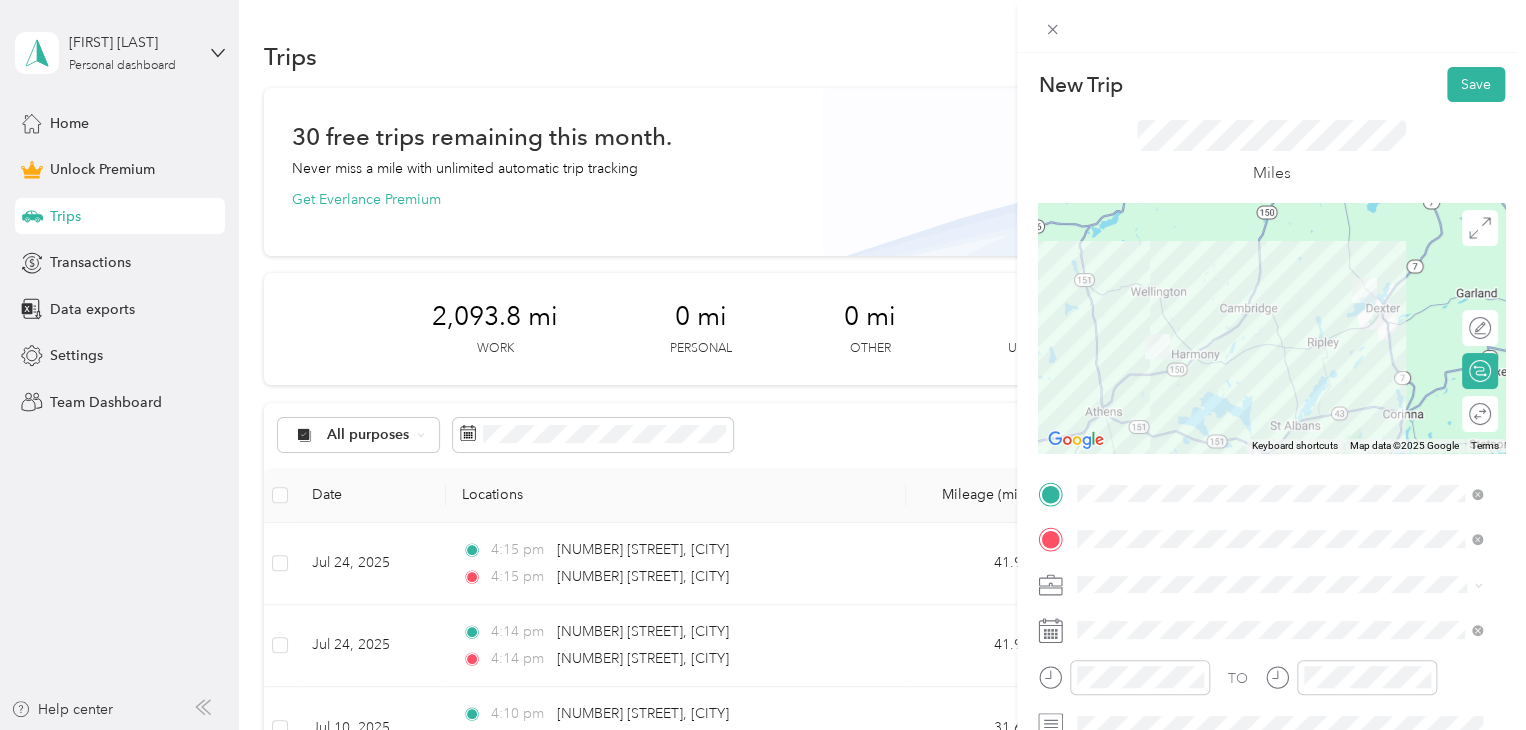 click on "Work" at bounding box center [1279, 293] 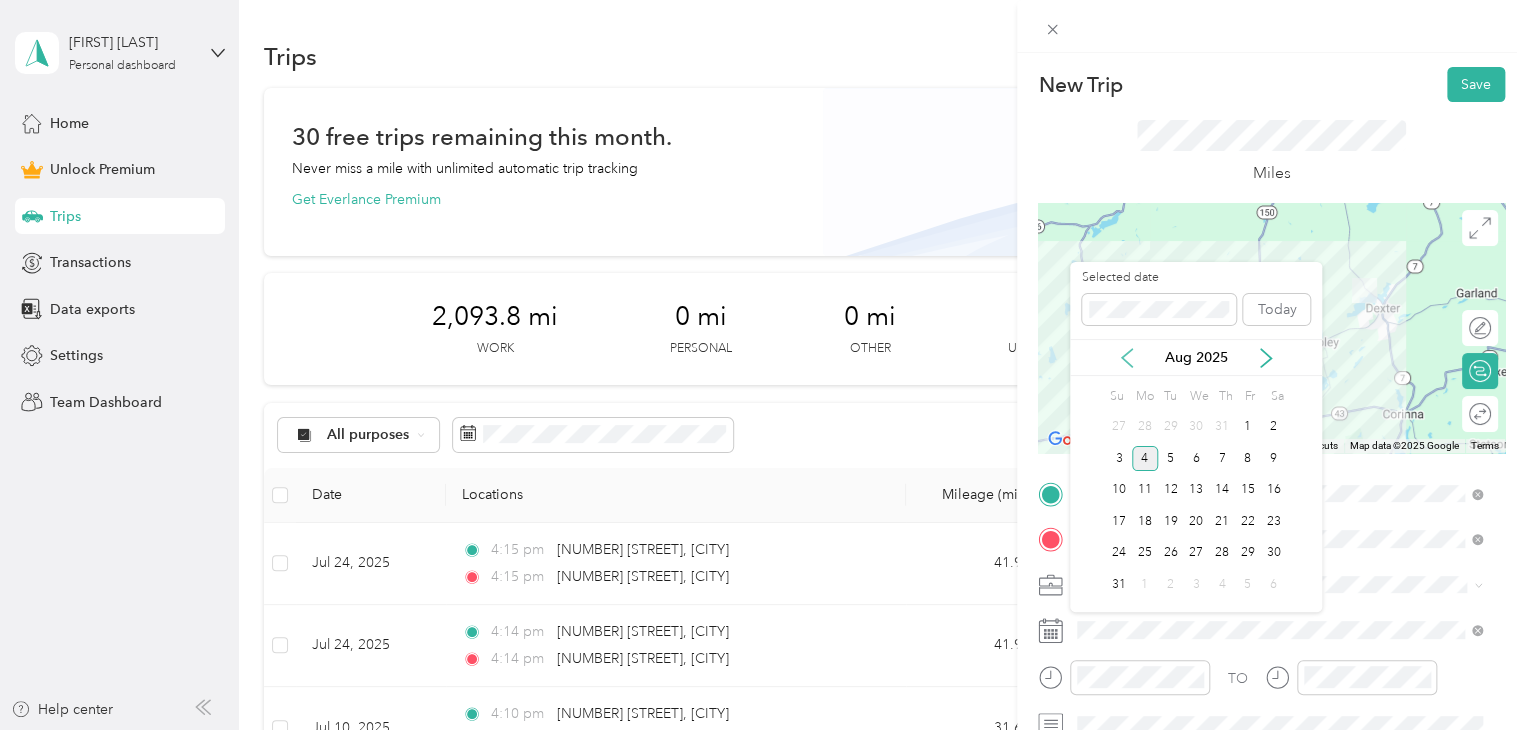 click 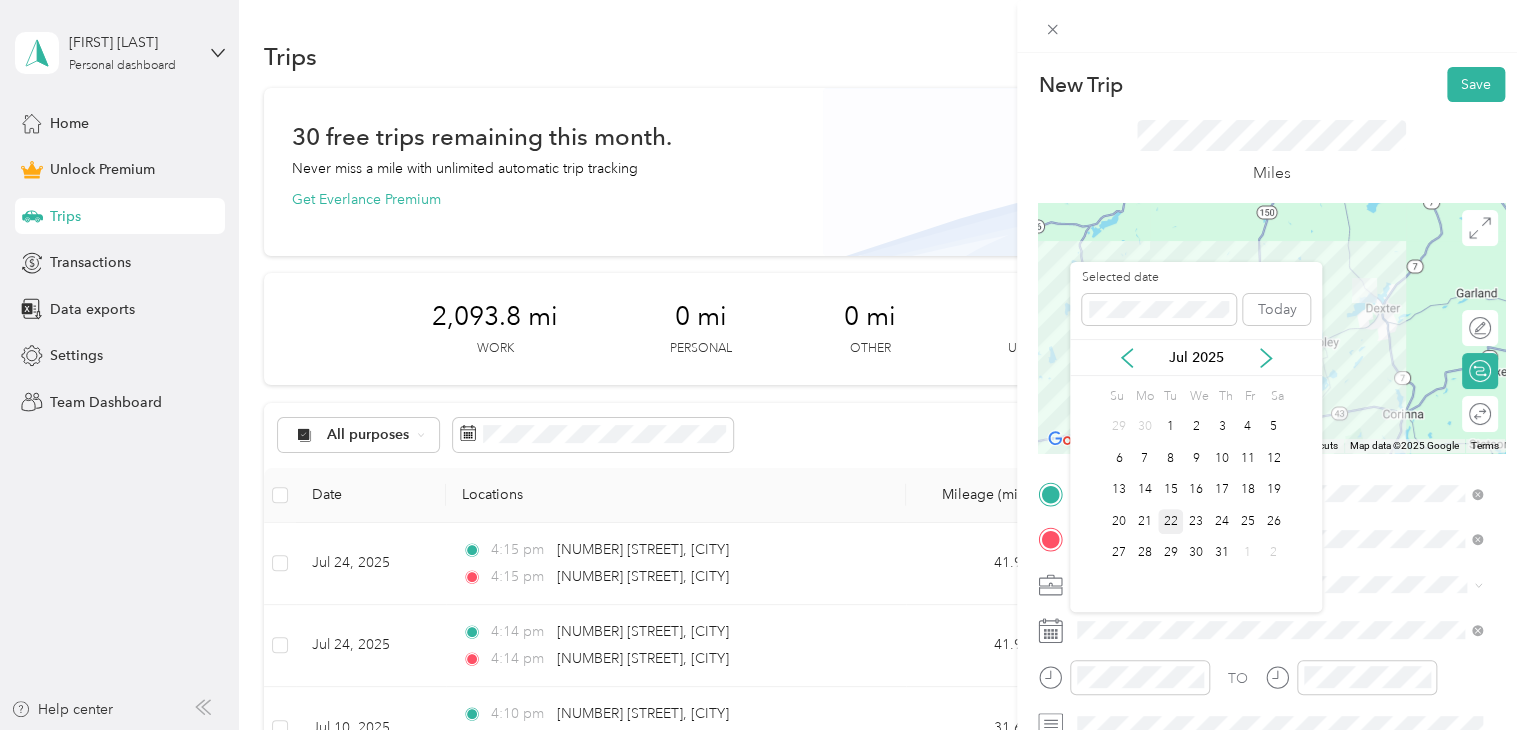 click on "22" at bounding box center [1171, 521] 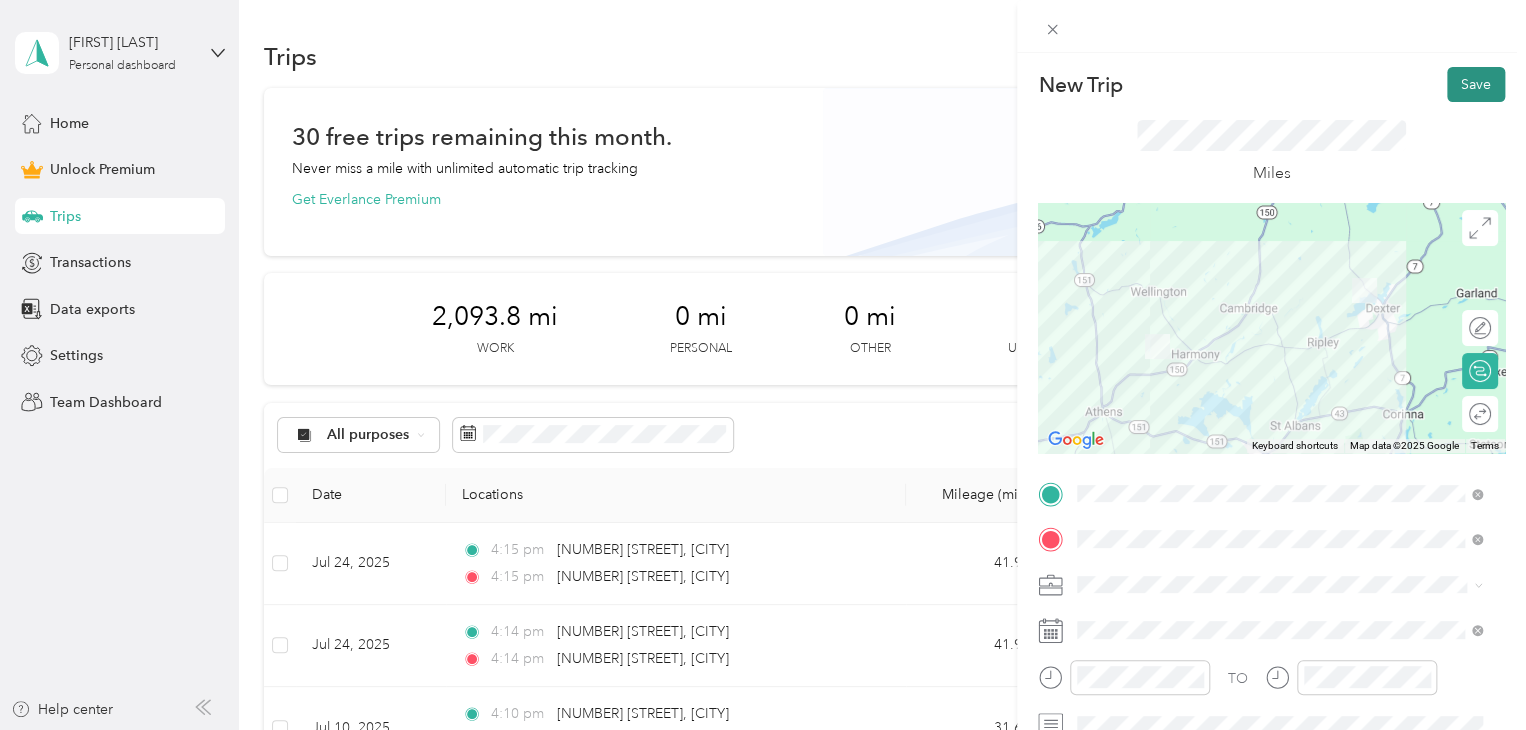 click on "Save" at bounding box center [1476, 84] 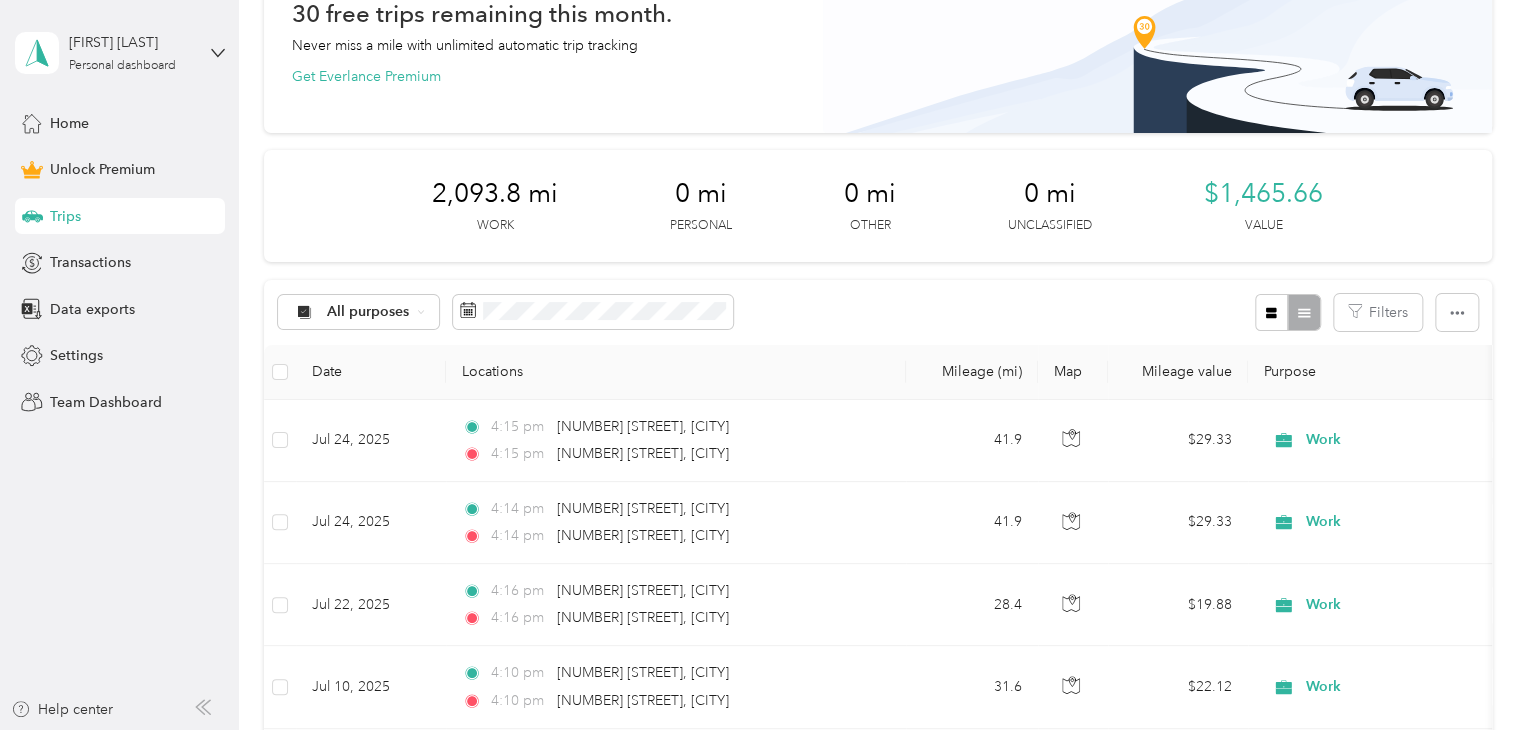scroll, scrollTop: 0, scrollLeft: 0, axis: both 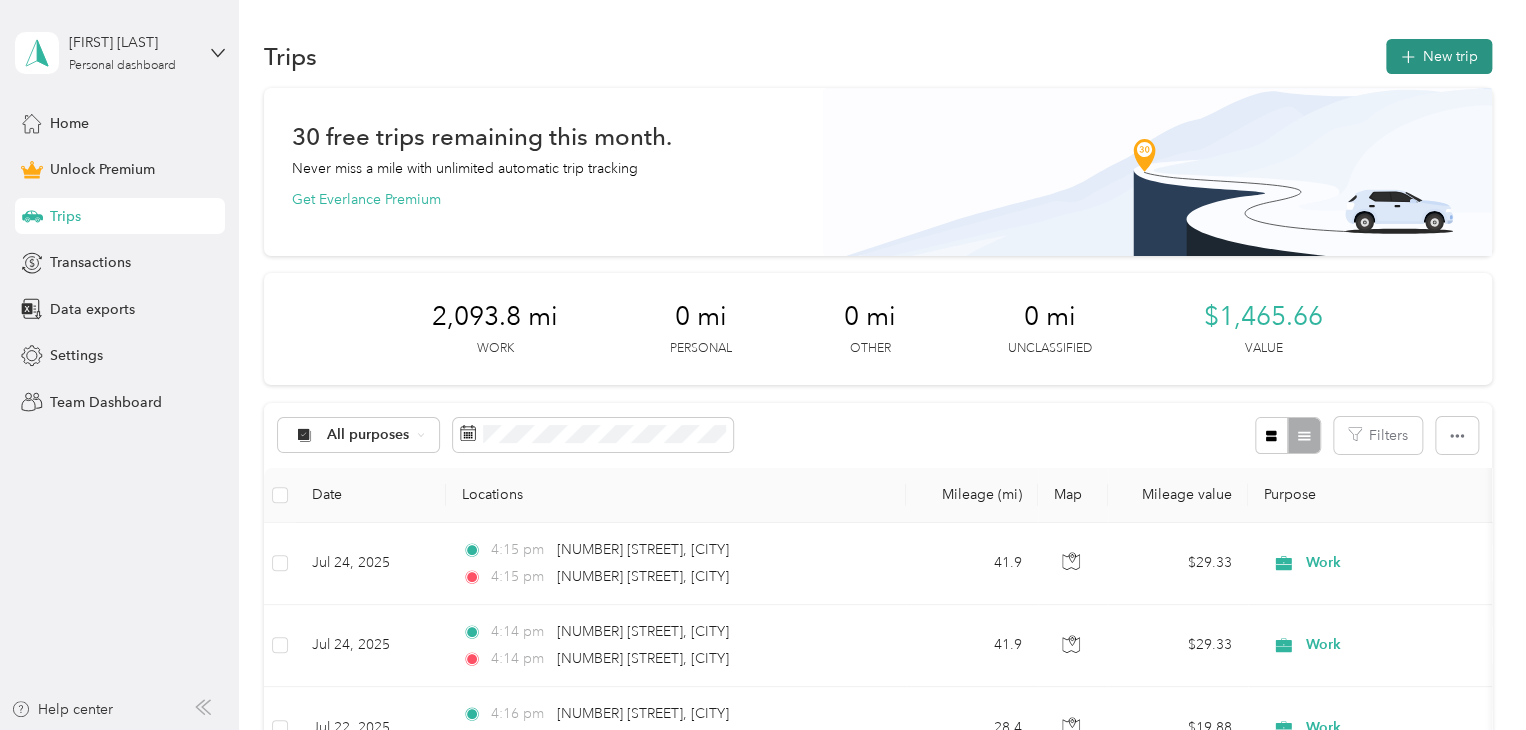 click on "New trip" at bounding box center [1439, 56] 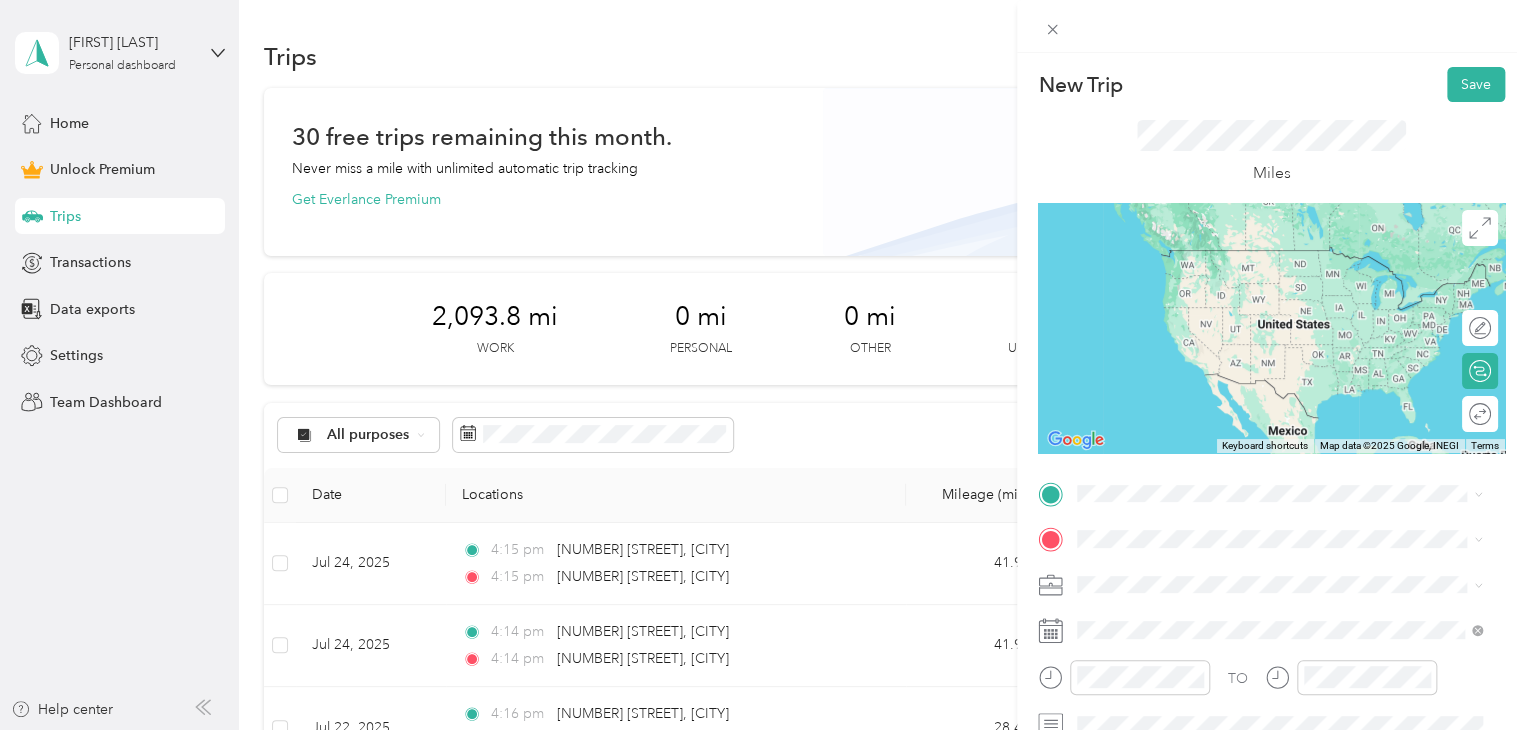 click on "[NUMBER] [STREET]
[CITY], [STATE] [POSTAL_CODE], [COUNTRY]" at bounding box center (1259, 248) 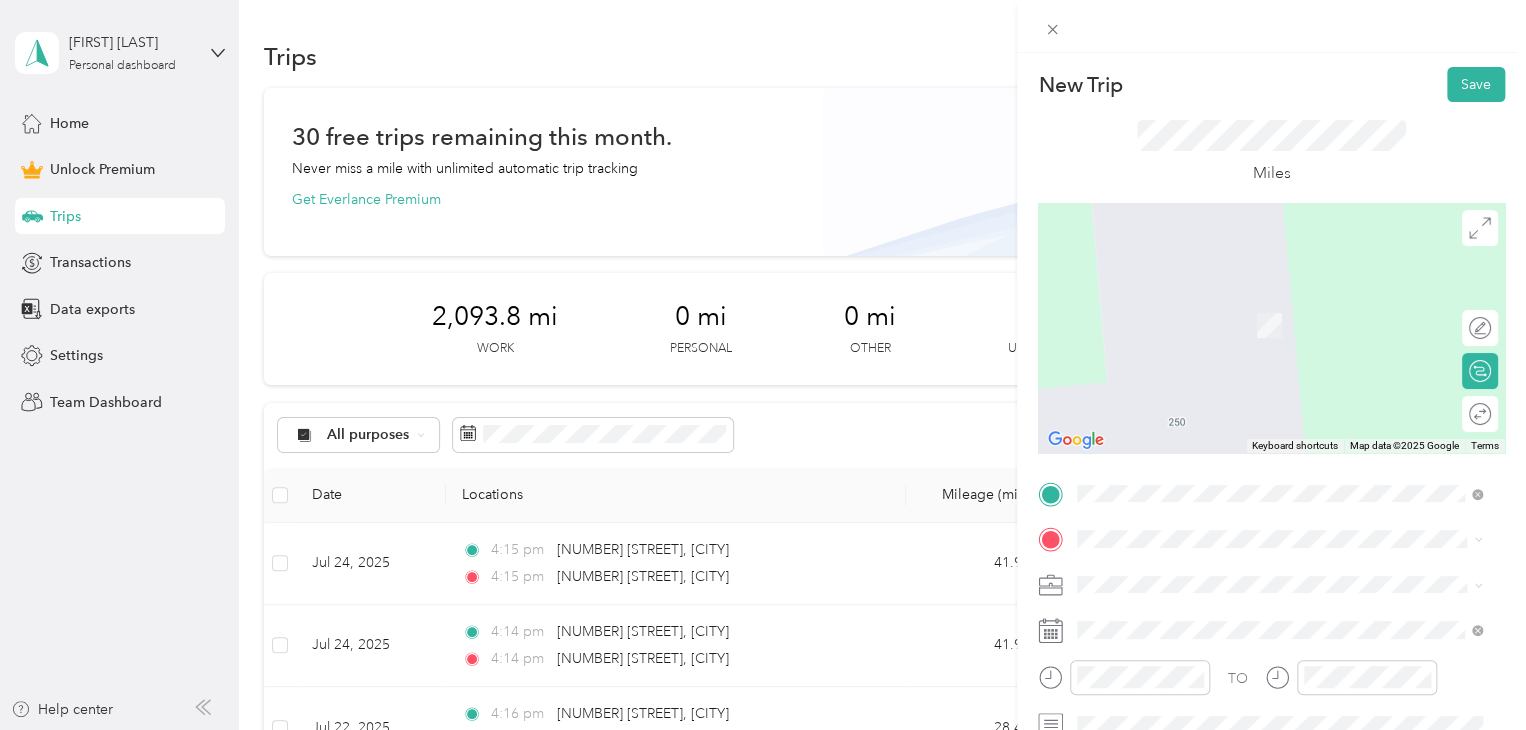 click on "[NUMBER] [STREET]
[CITY], [STATE] [POSTAL_CODE], [COUNTRY]" at bounding box center (1259, 295) 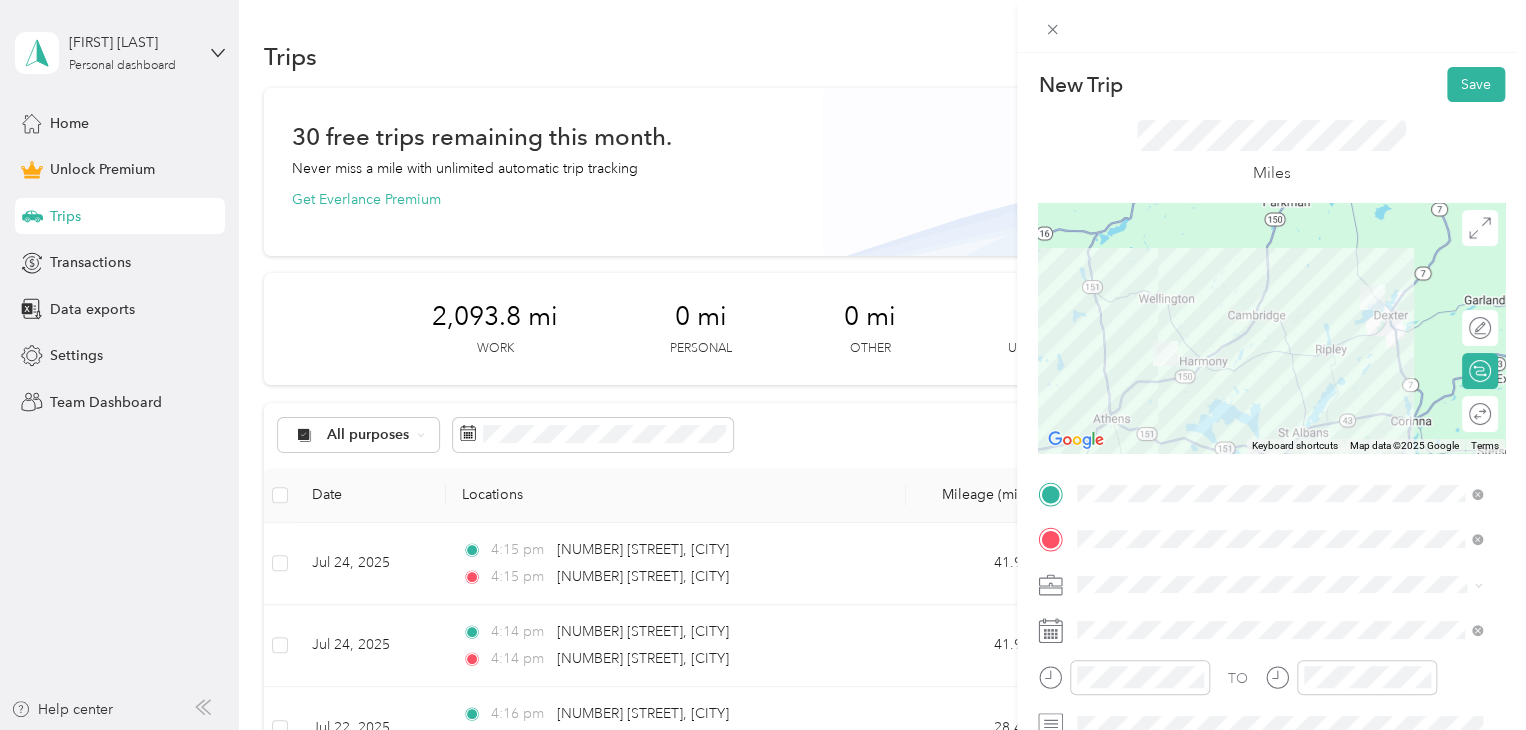 click on "Work" at bounding box center [1101, 296] 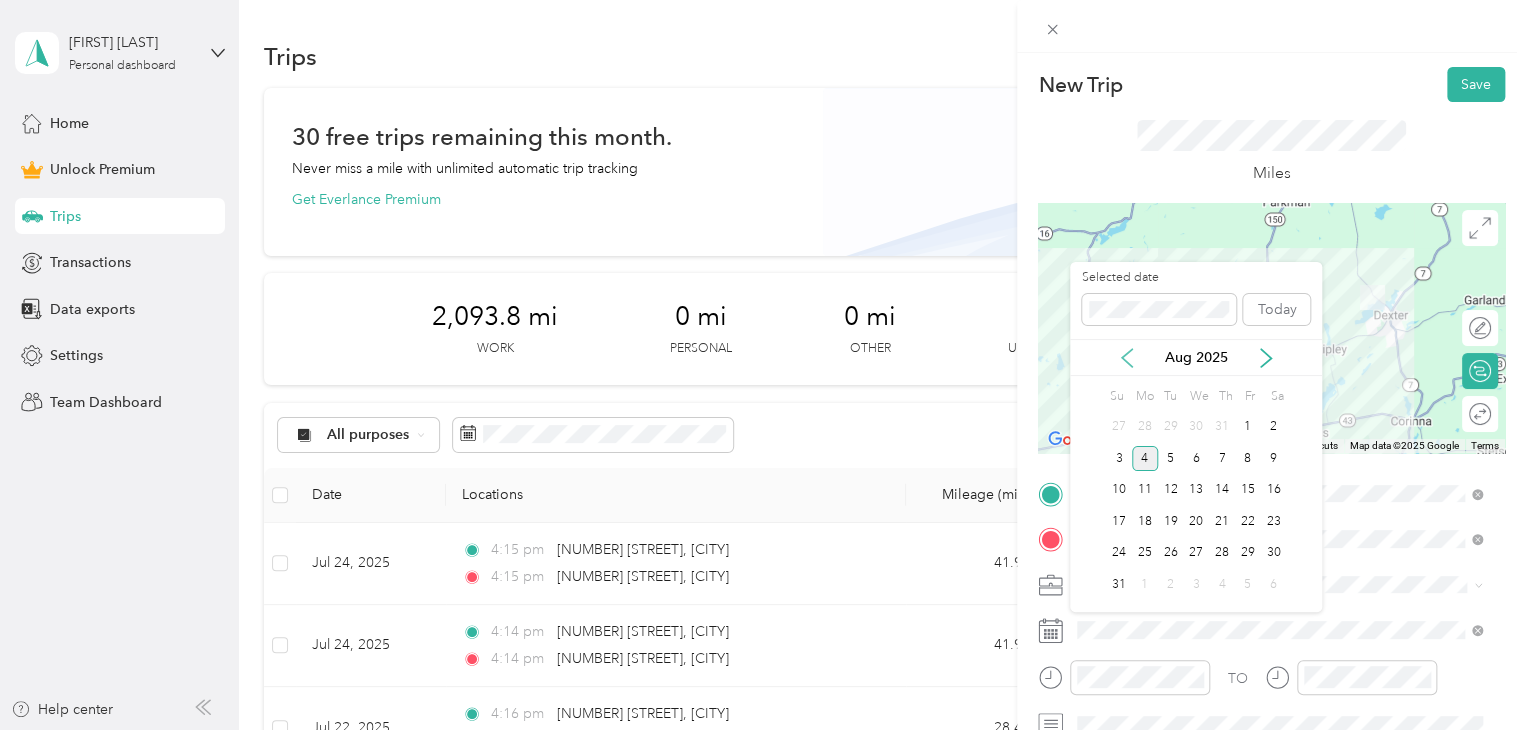 click 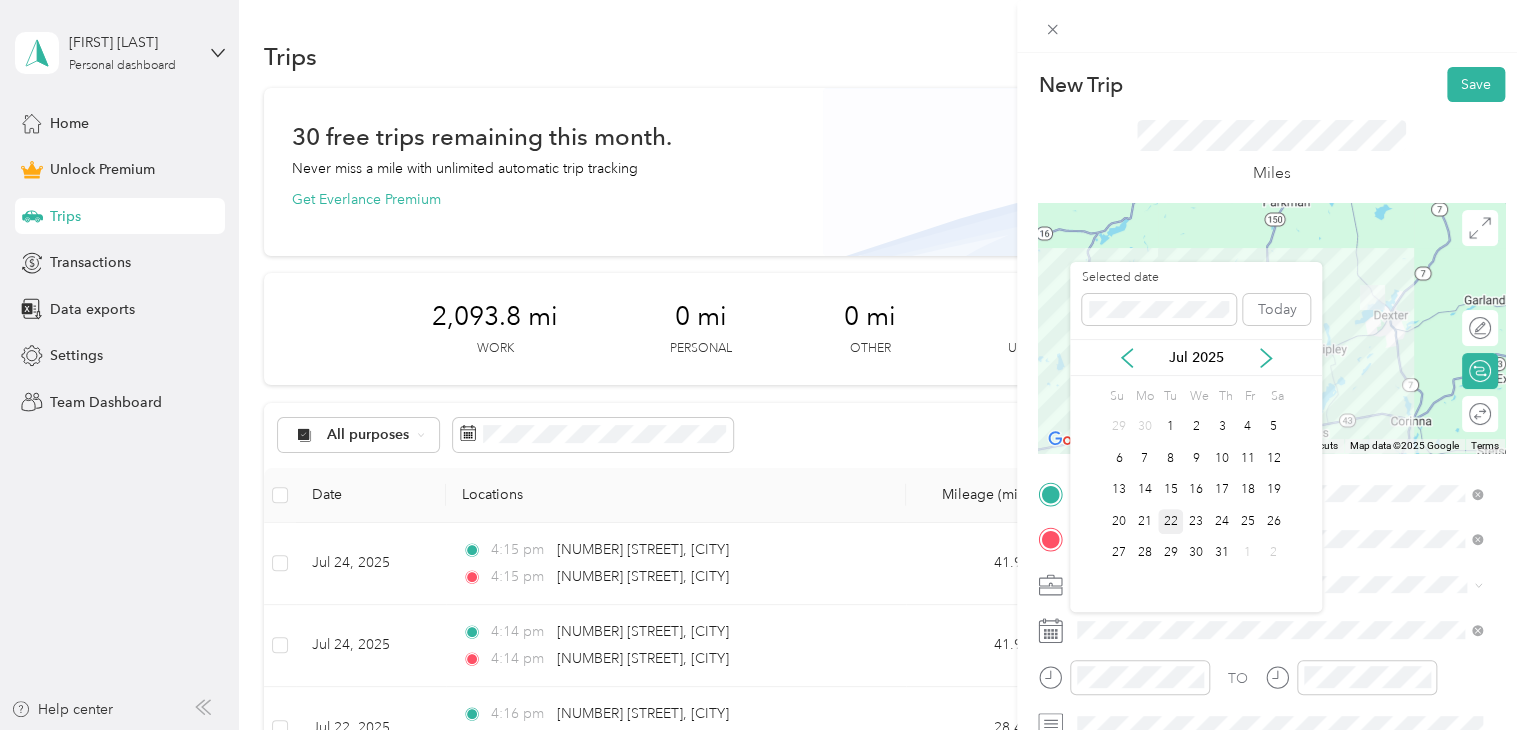 click on "22" at bounding box center (1171, 521) 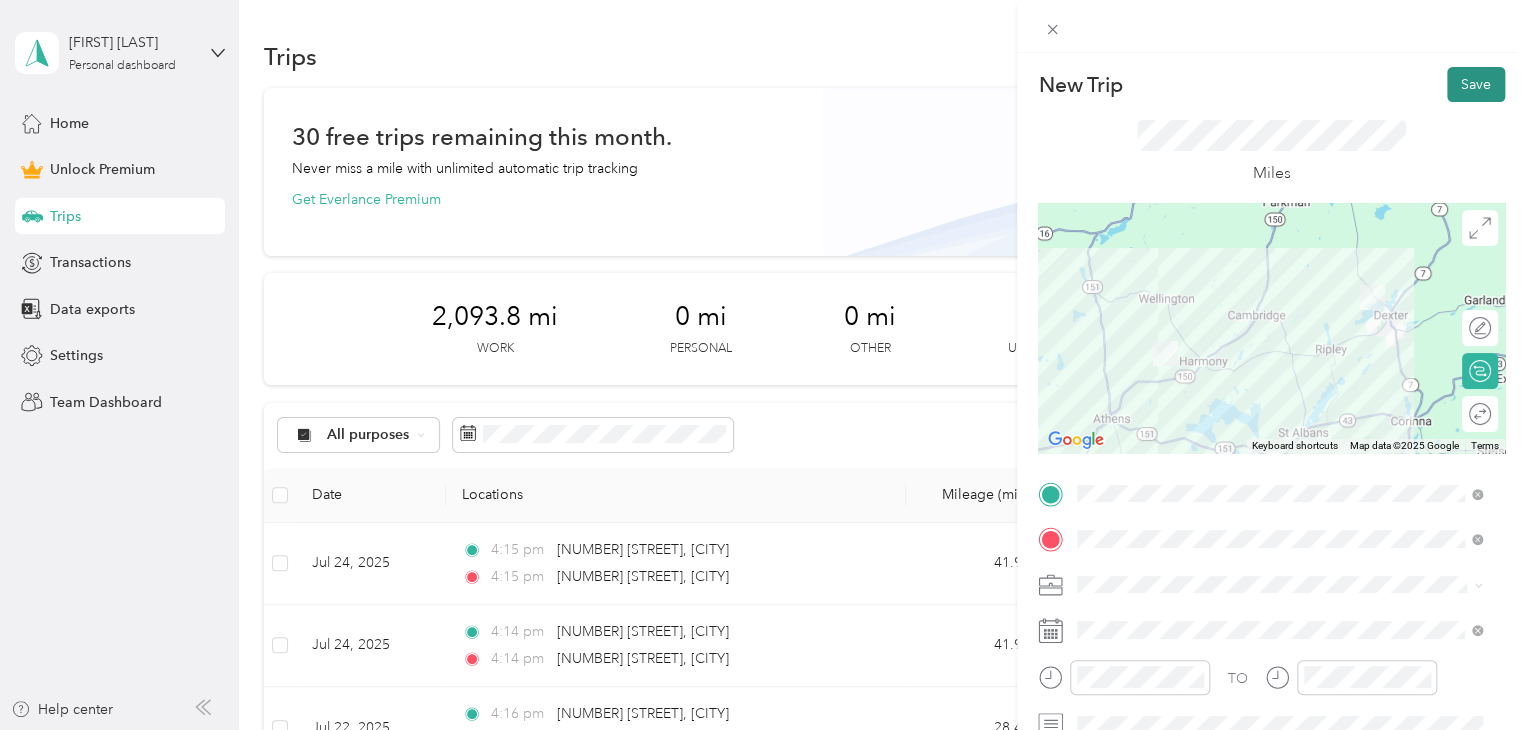 click on "Save" at bounding box center [1476, 84] 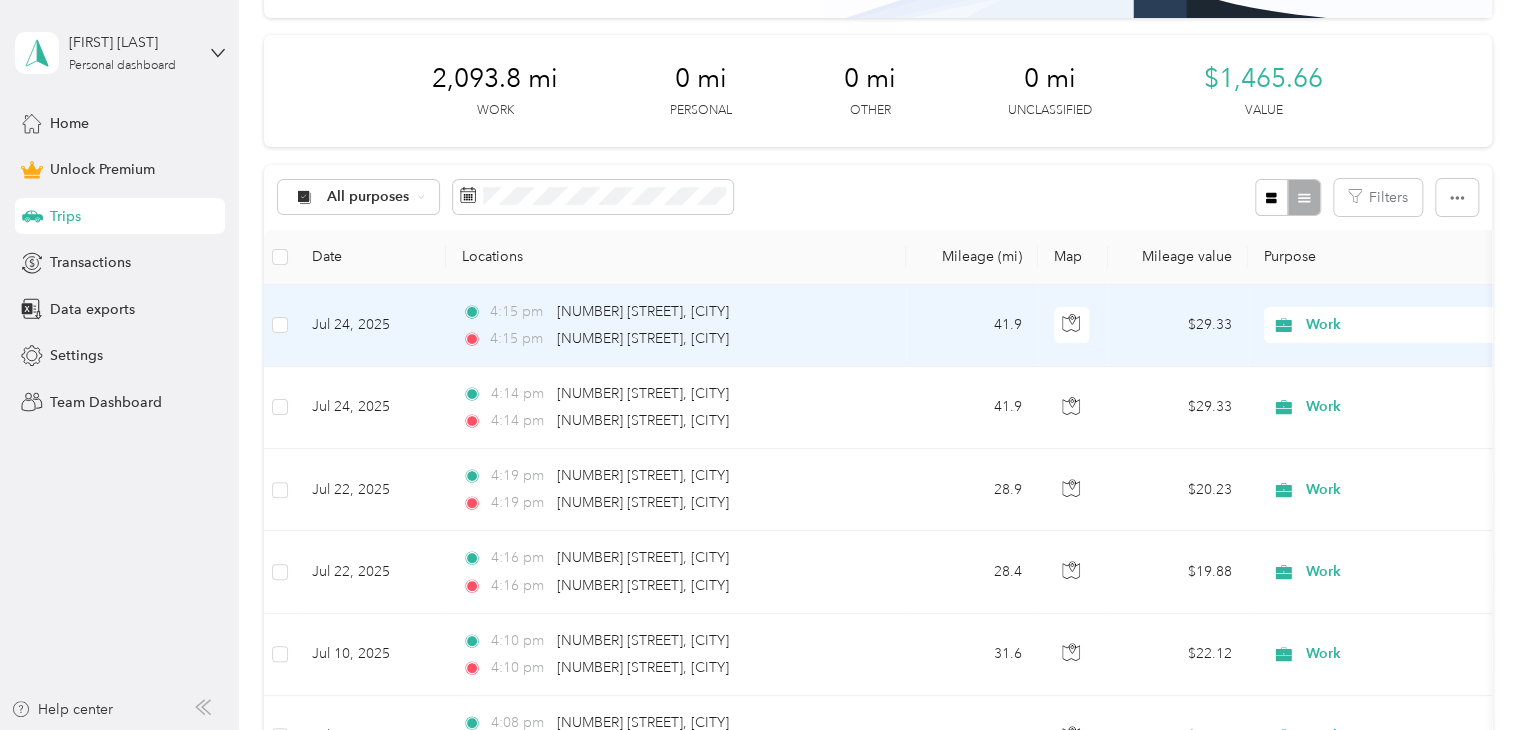 scroll, scrollTop: 248, scrollLeft: 0, axis: vertical 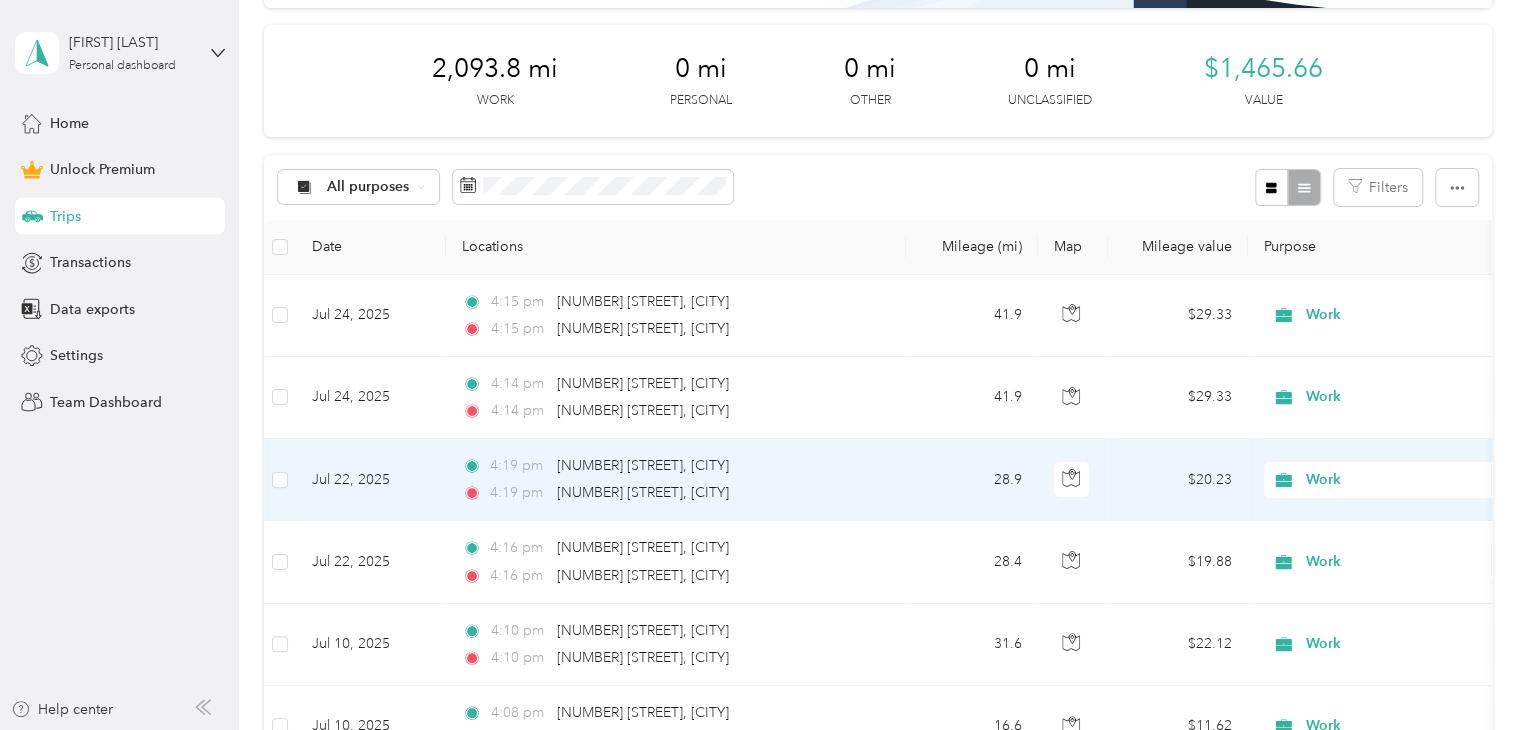 click on "28.9" at bounding box center [972, 480] 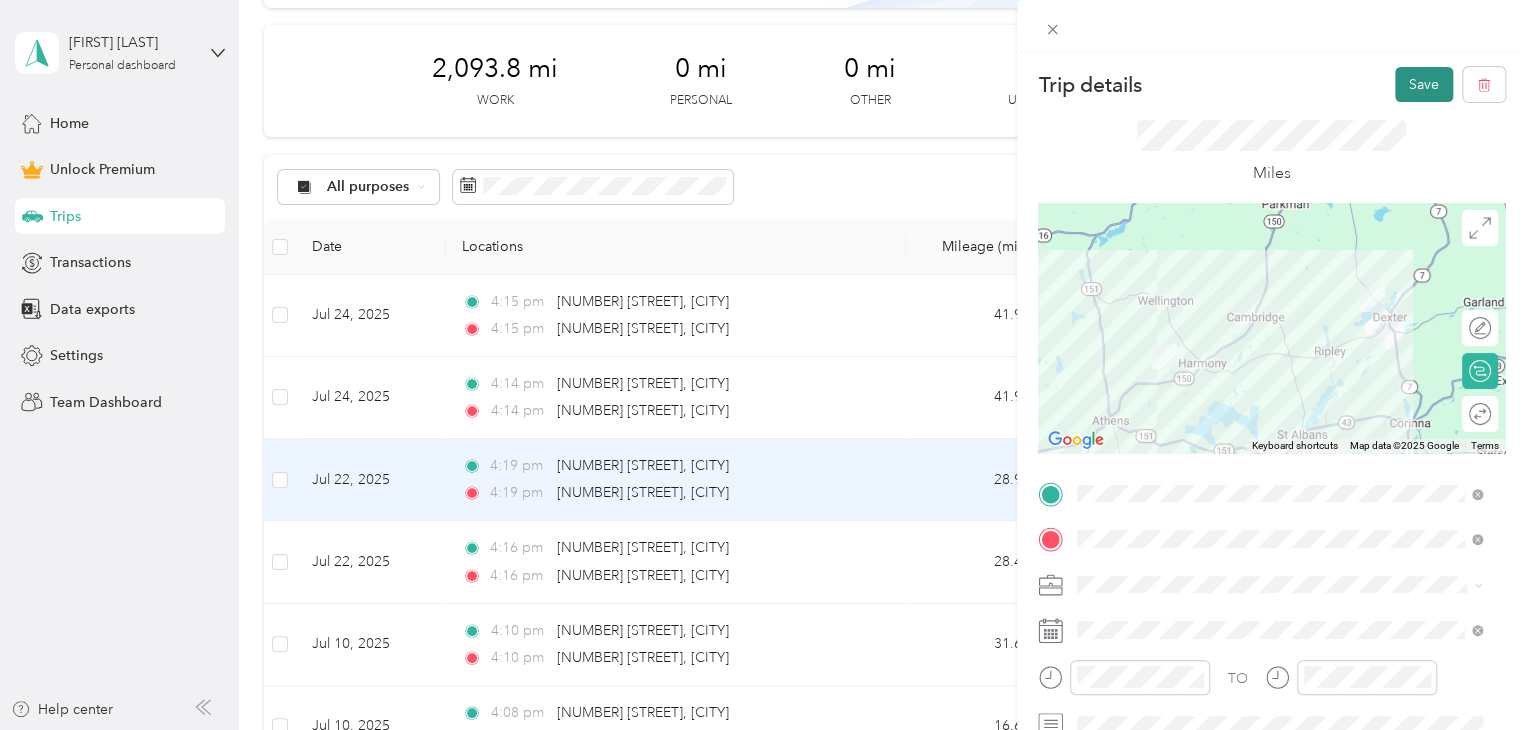 click on "Save" at bounding box center [1424, 84] 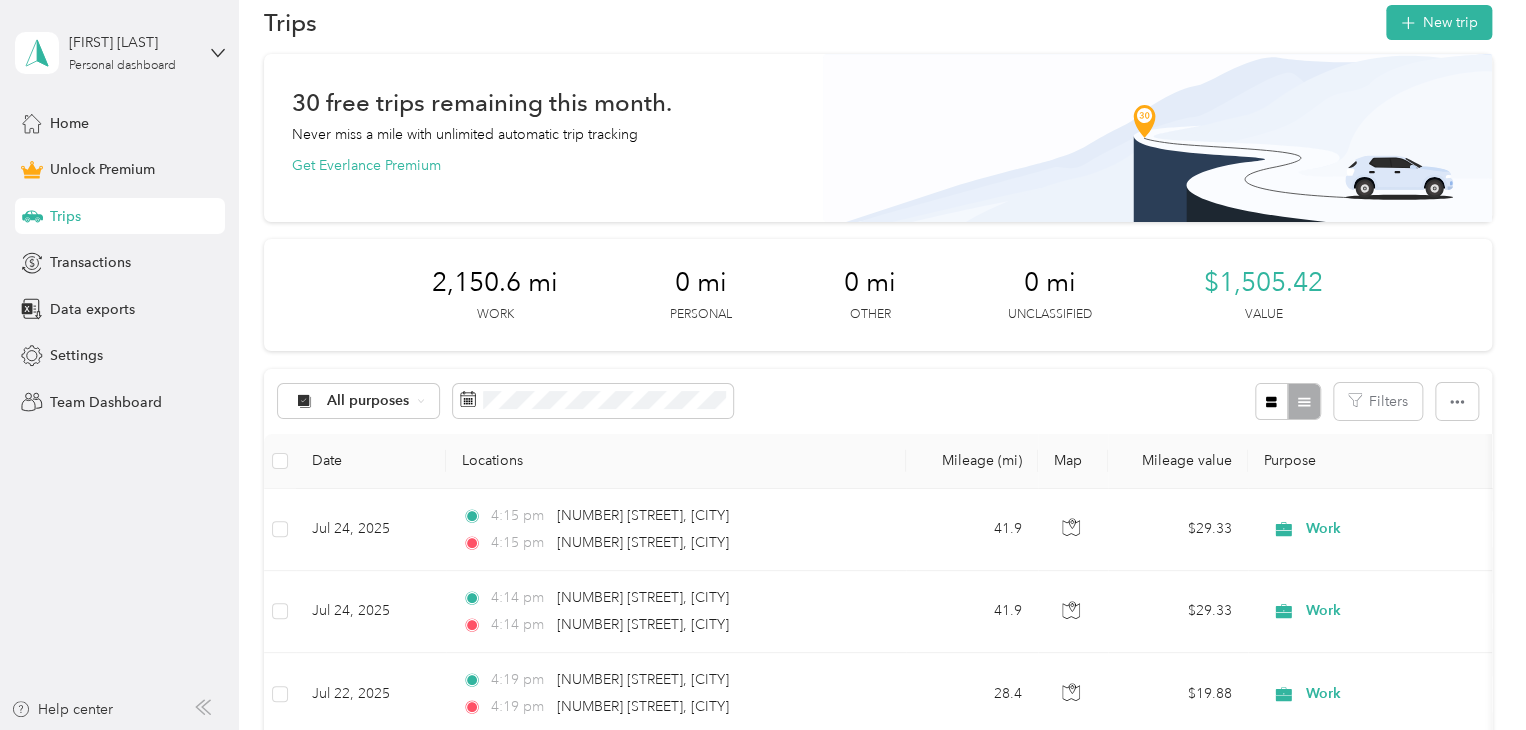 scroll, scrollTop: 0, scrollLeft: 0, axis: both 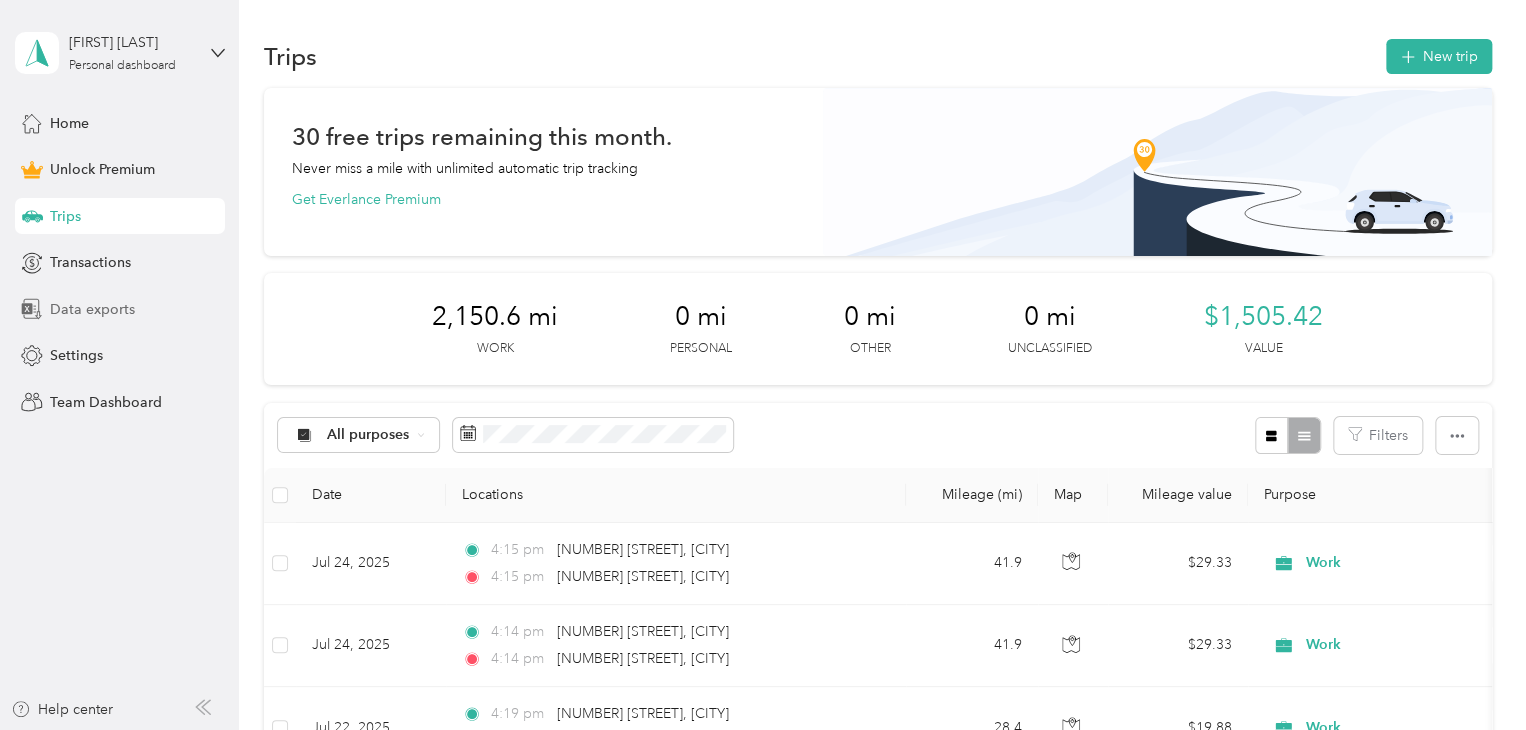 click on "Data exports" at bounding box center (92, 309) 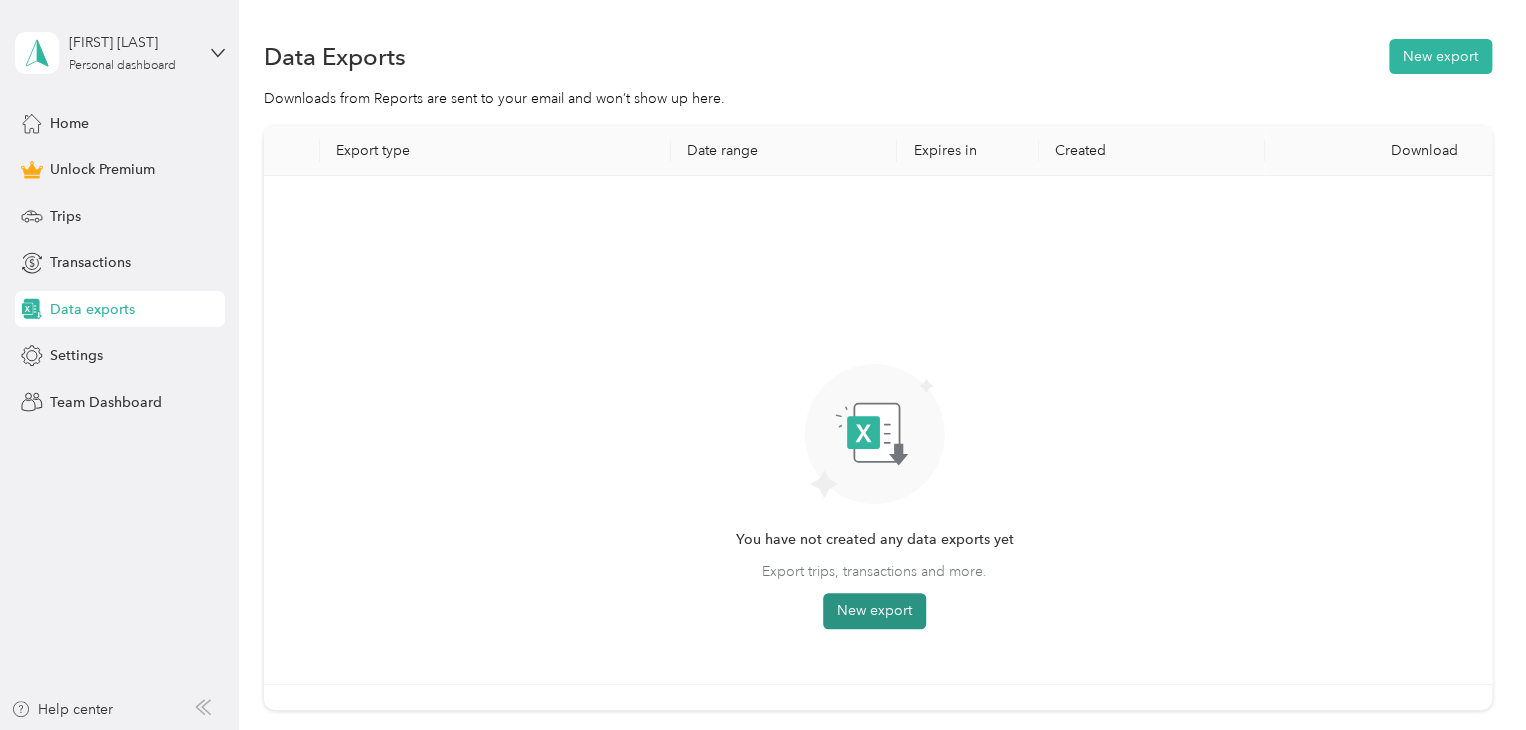 click on "New export" at bounding box center (874, 611) 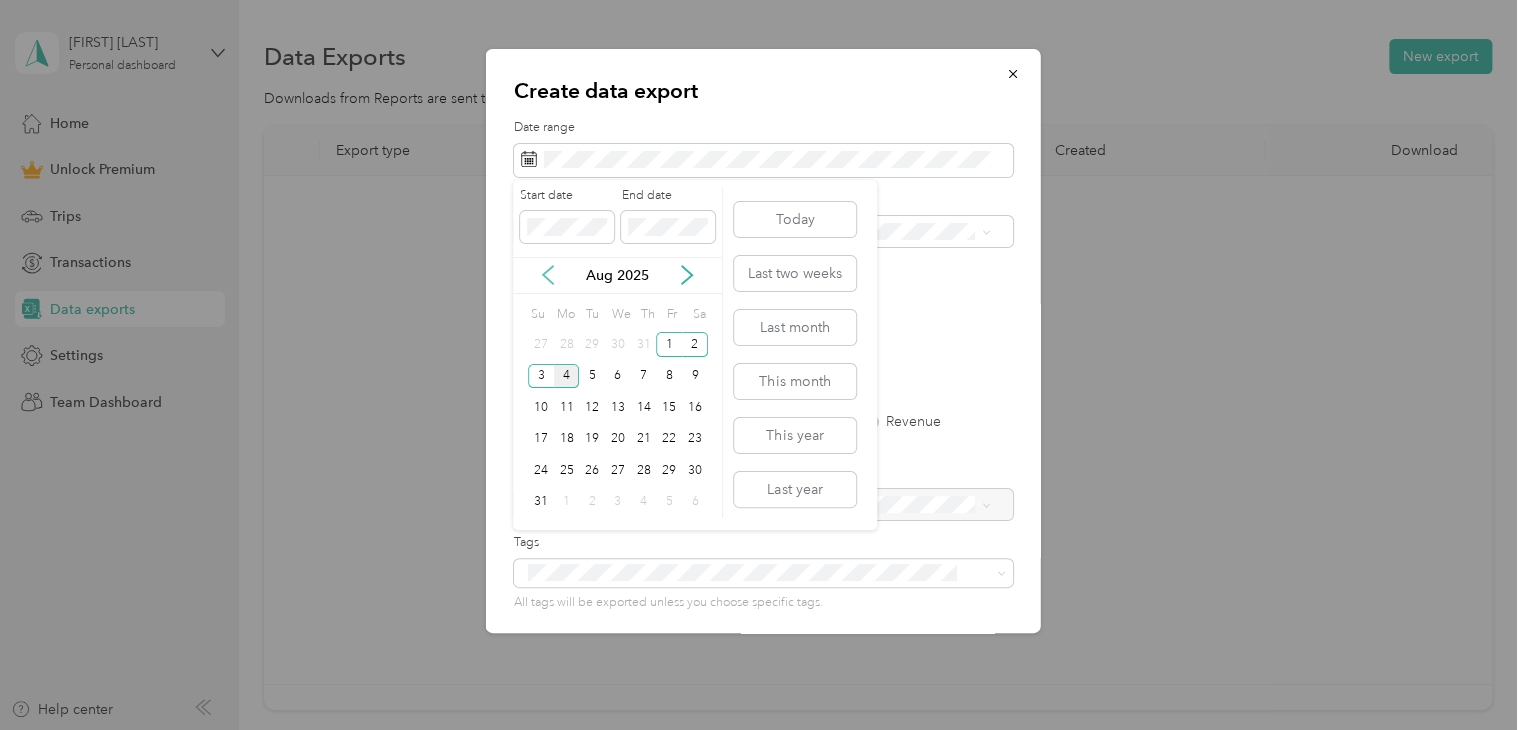 click 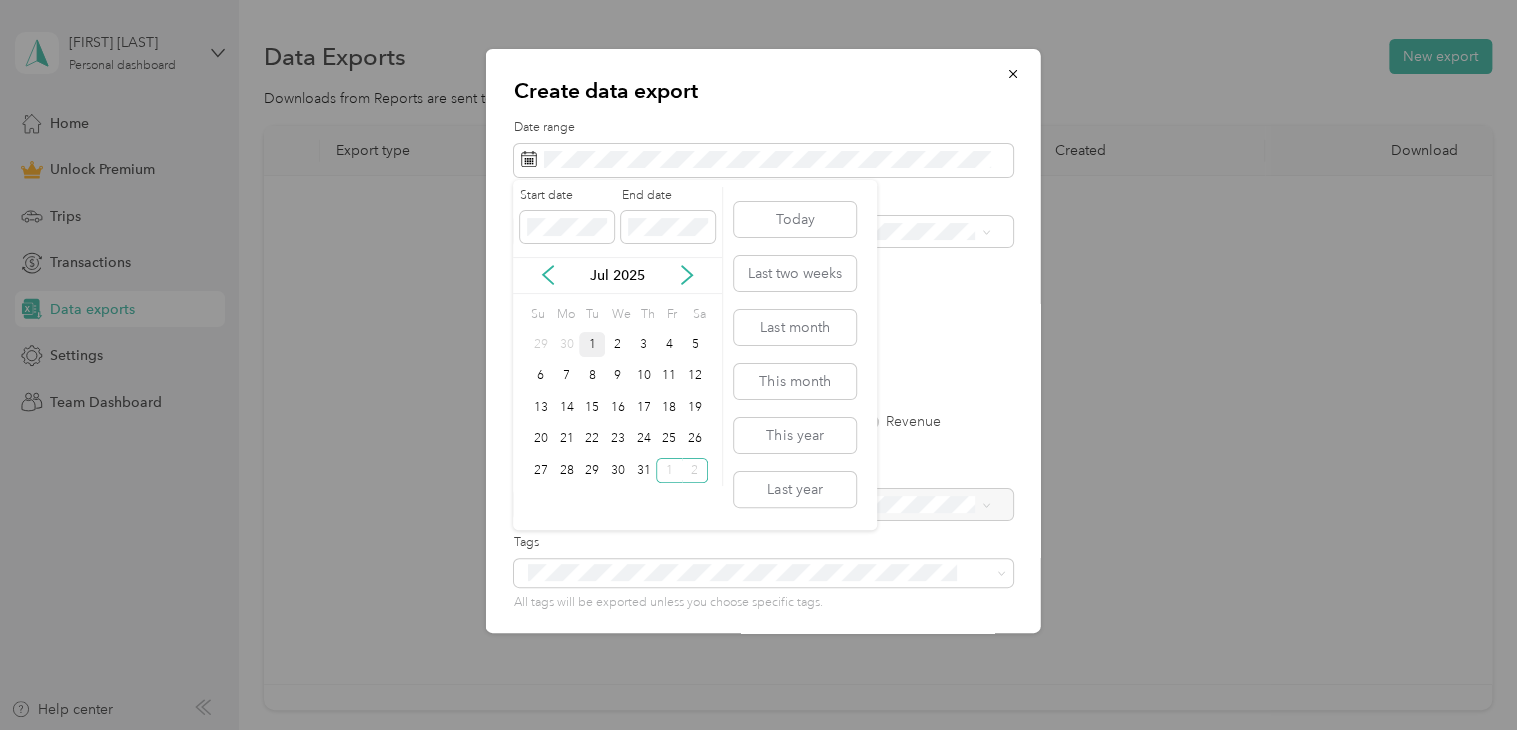 click on "1" at bounding box center (592, 344) 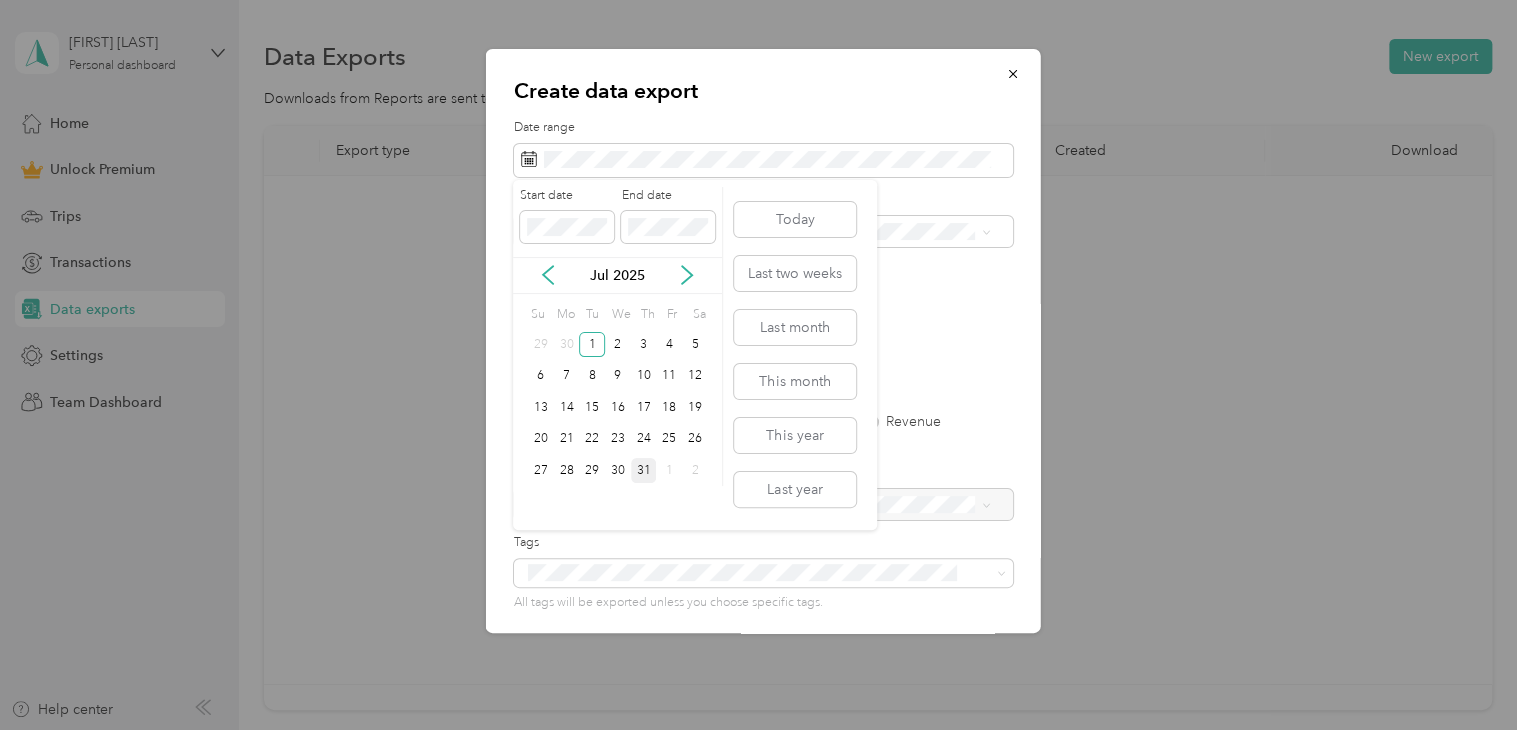 click on "31" at bounding box center [644, 470] 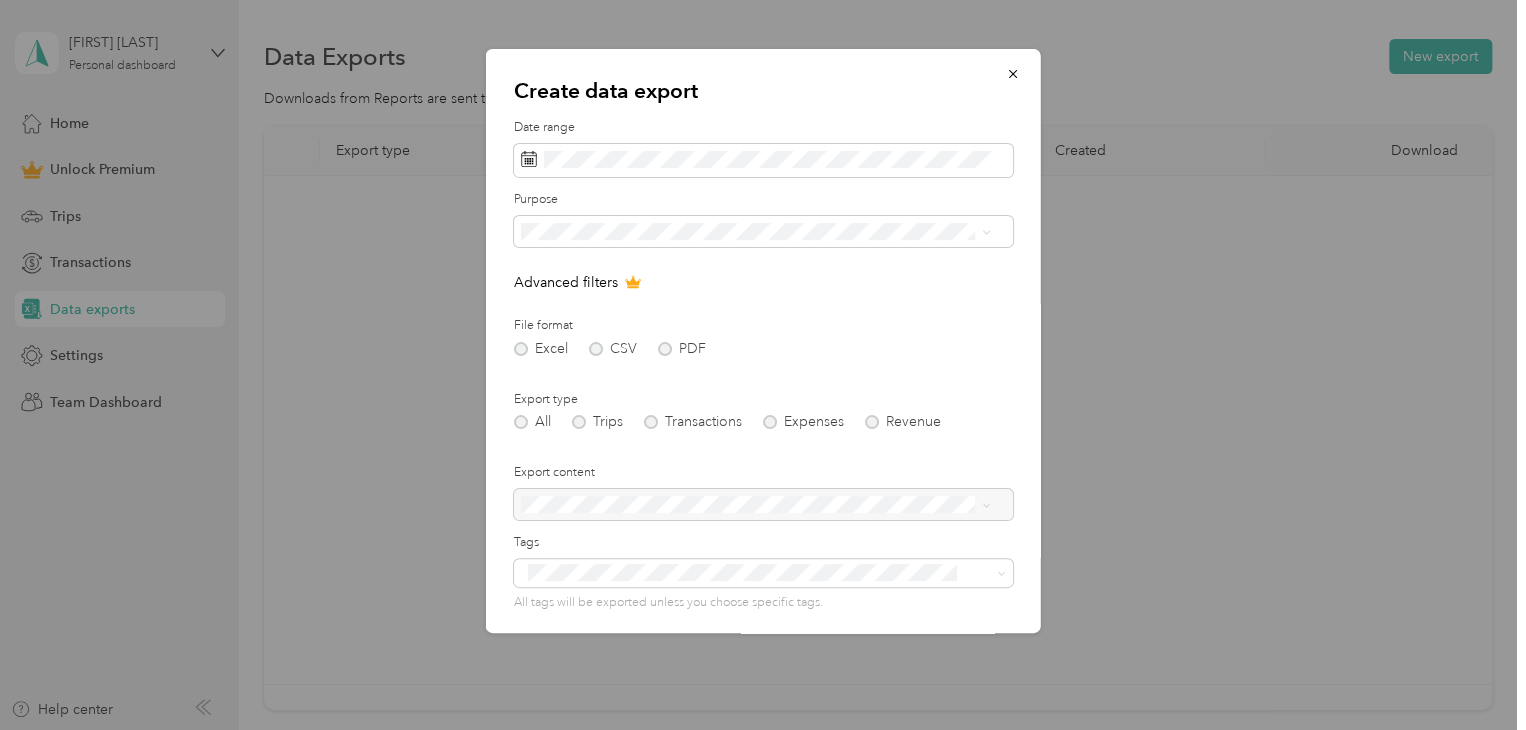 scroll, scrollTop: 143, scrollLeft: 0, axis: vertical 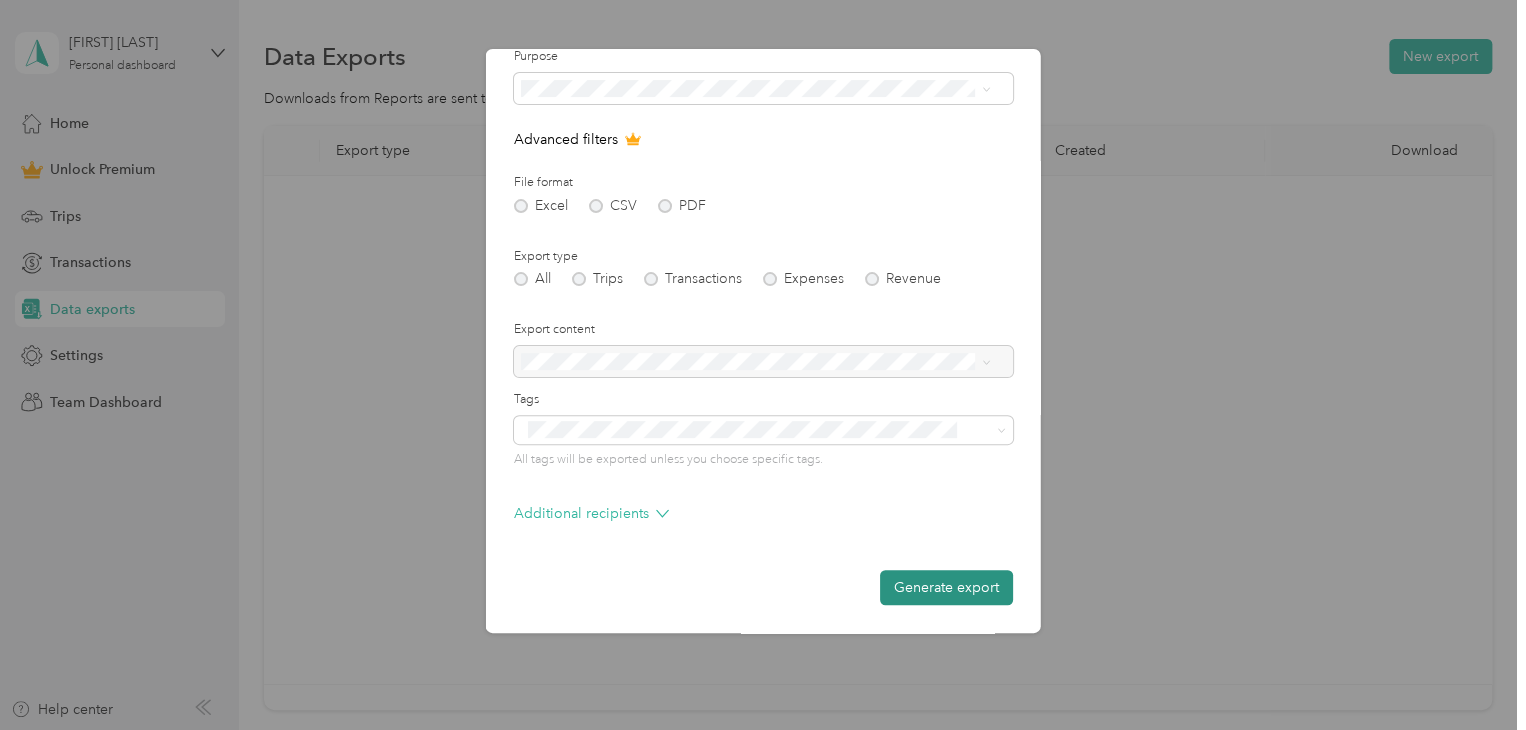 click on "Generate export" at bounding box center [946, 587] 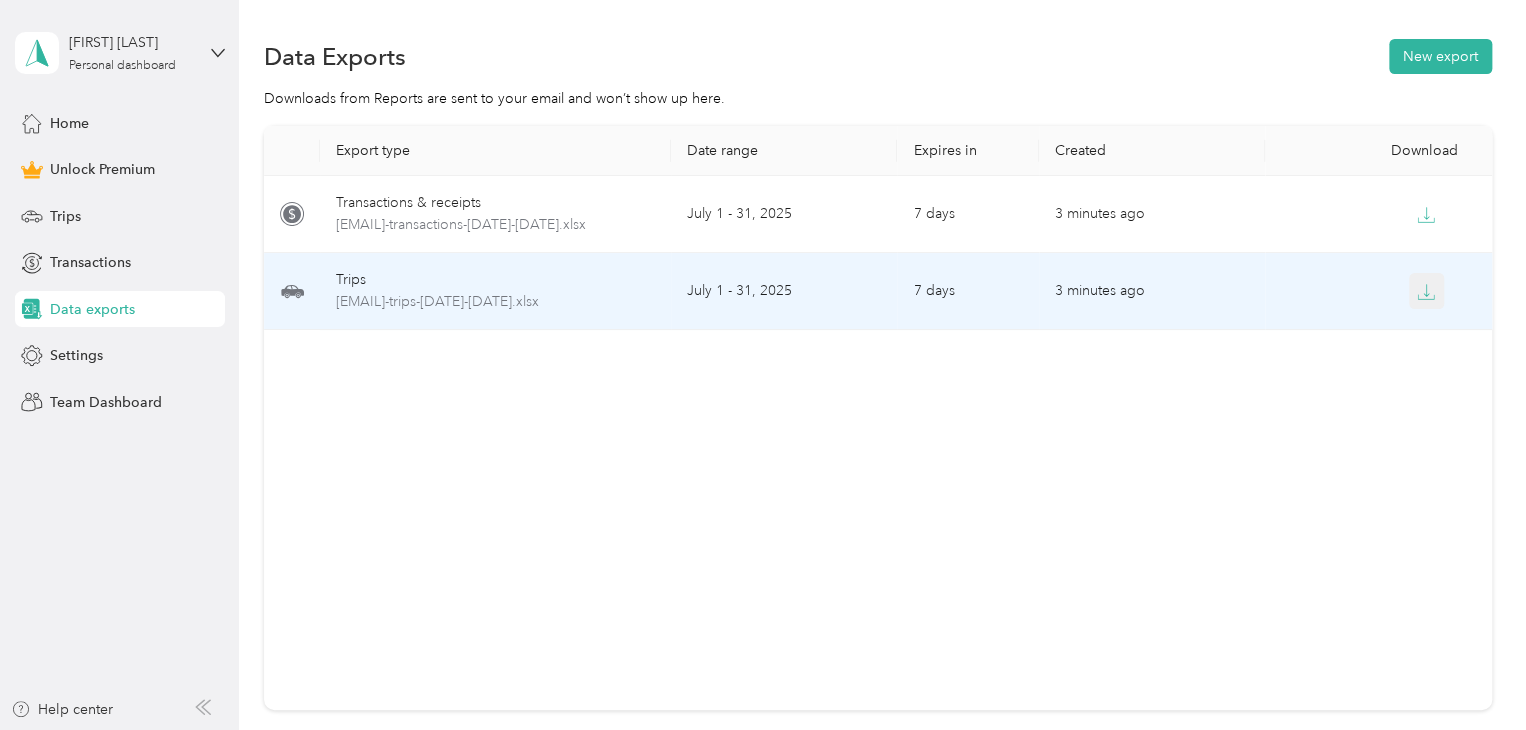 click 